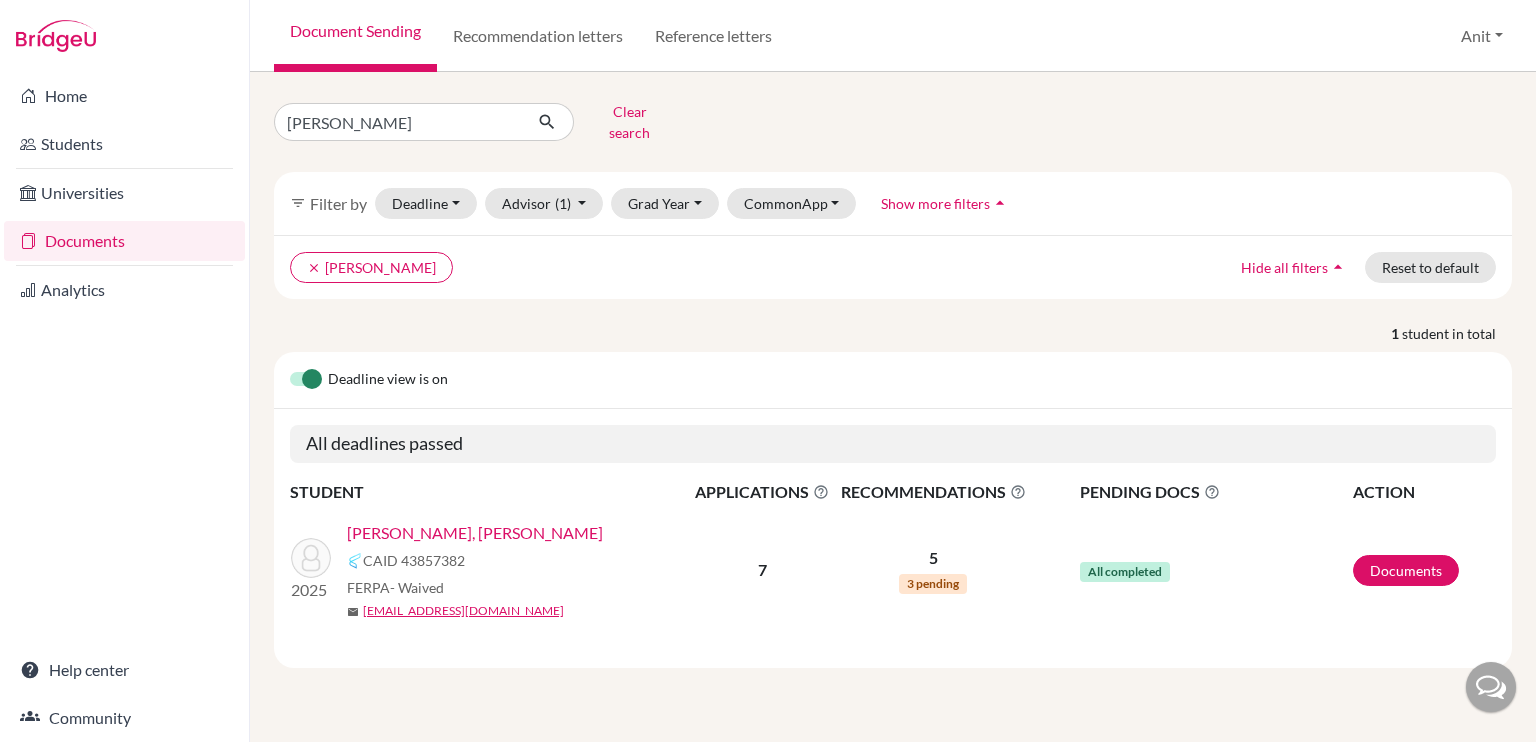 scroll, scrollTop: 0, scrollLeft: 0, axis: both 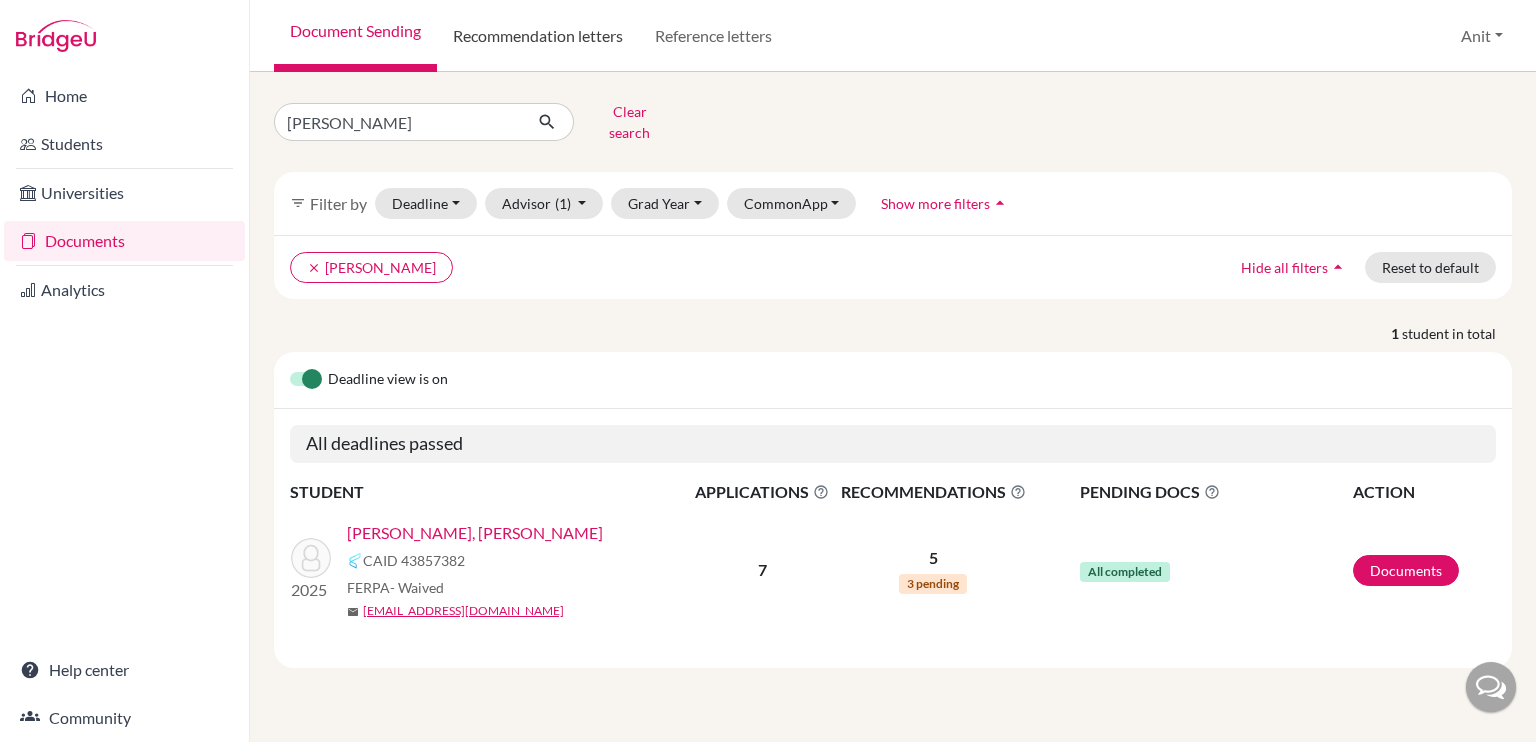 click on "Recommendation letters" at bounding box center (538, 36) 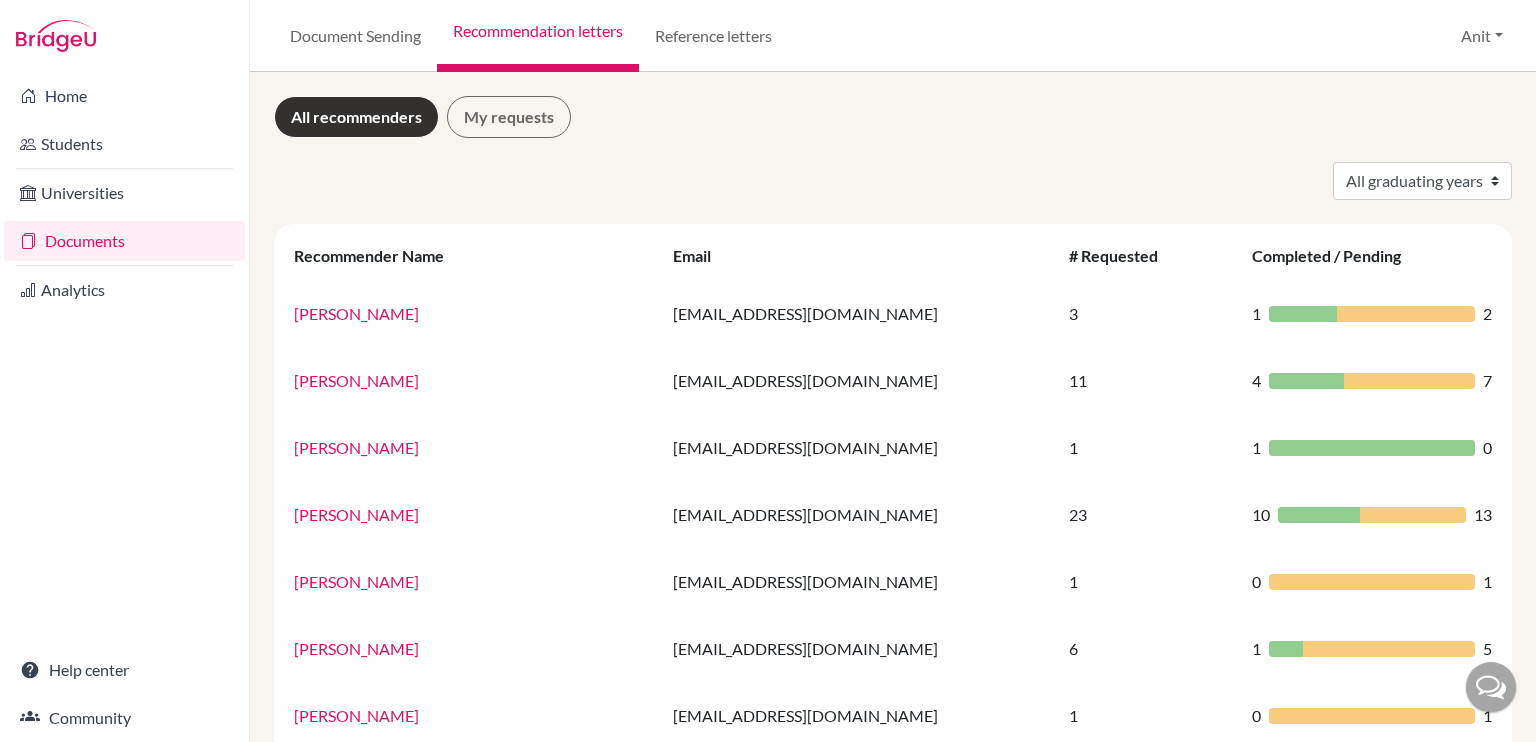 scroll, scrollTop: 0, scrollLeft: 0, axis: both 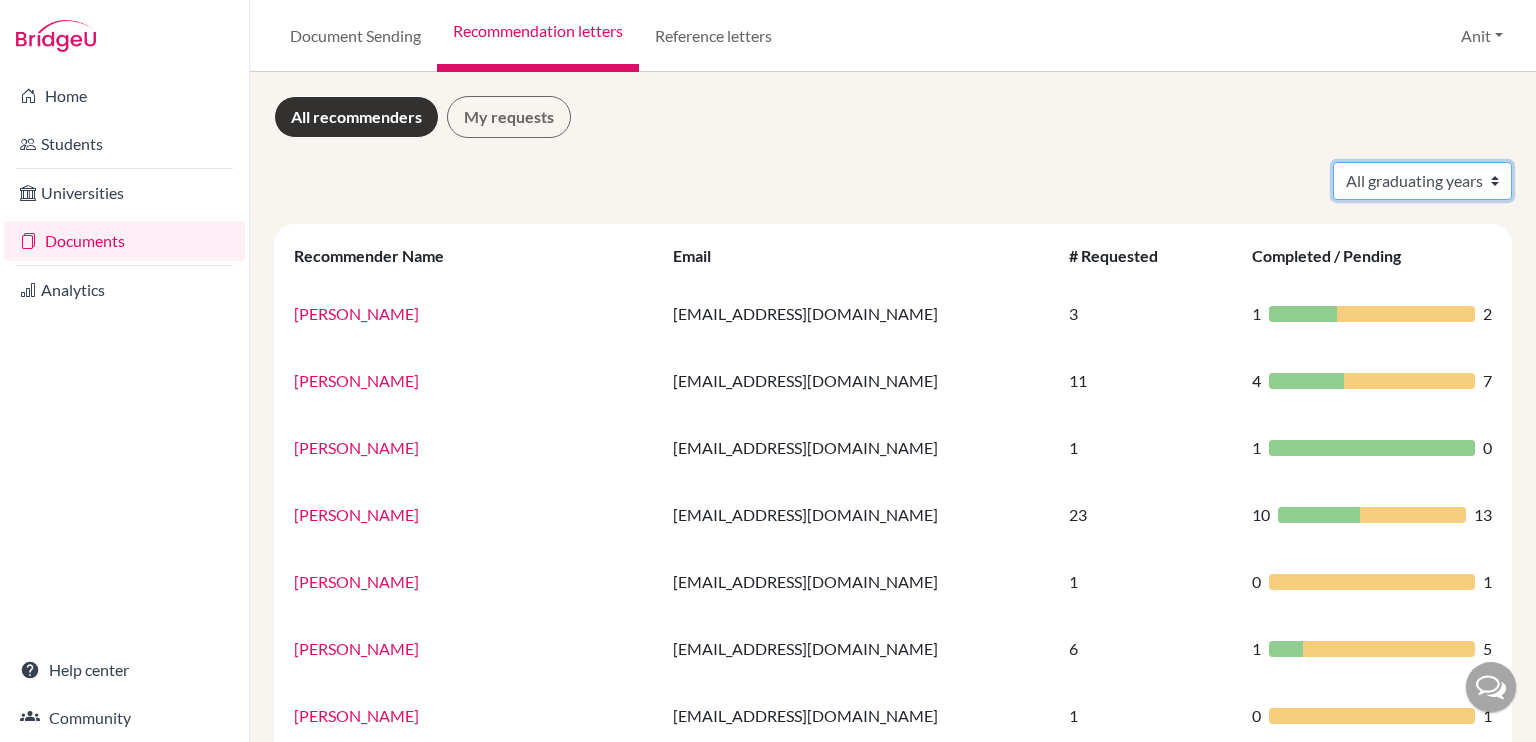 click on "All graduating years 2020 2021 2022 2023 2024 2025 2026 2027 2028" at bounding box center [1422, 181] 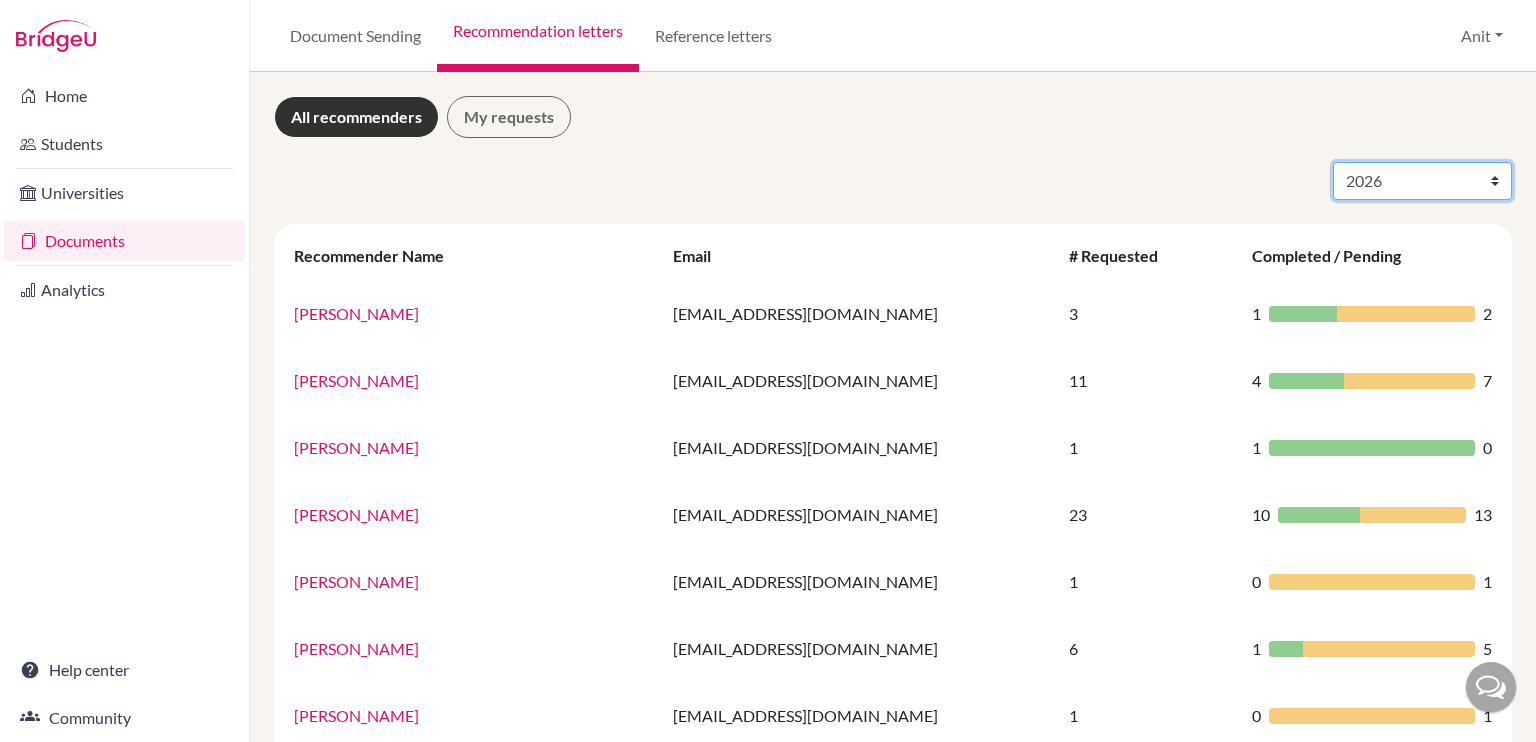 click on "All graduating years 2020 2021 2022 2023 2024 2025 2026 2027 2028" at bounding box center [1422, 181] 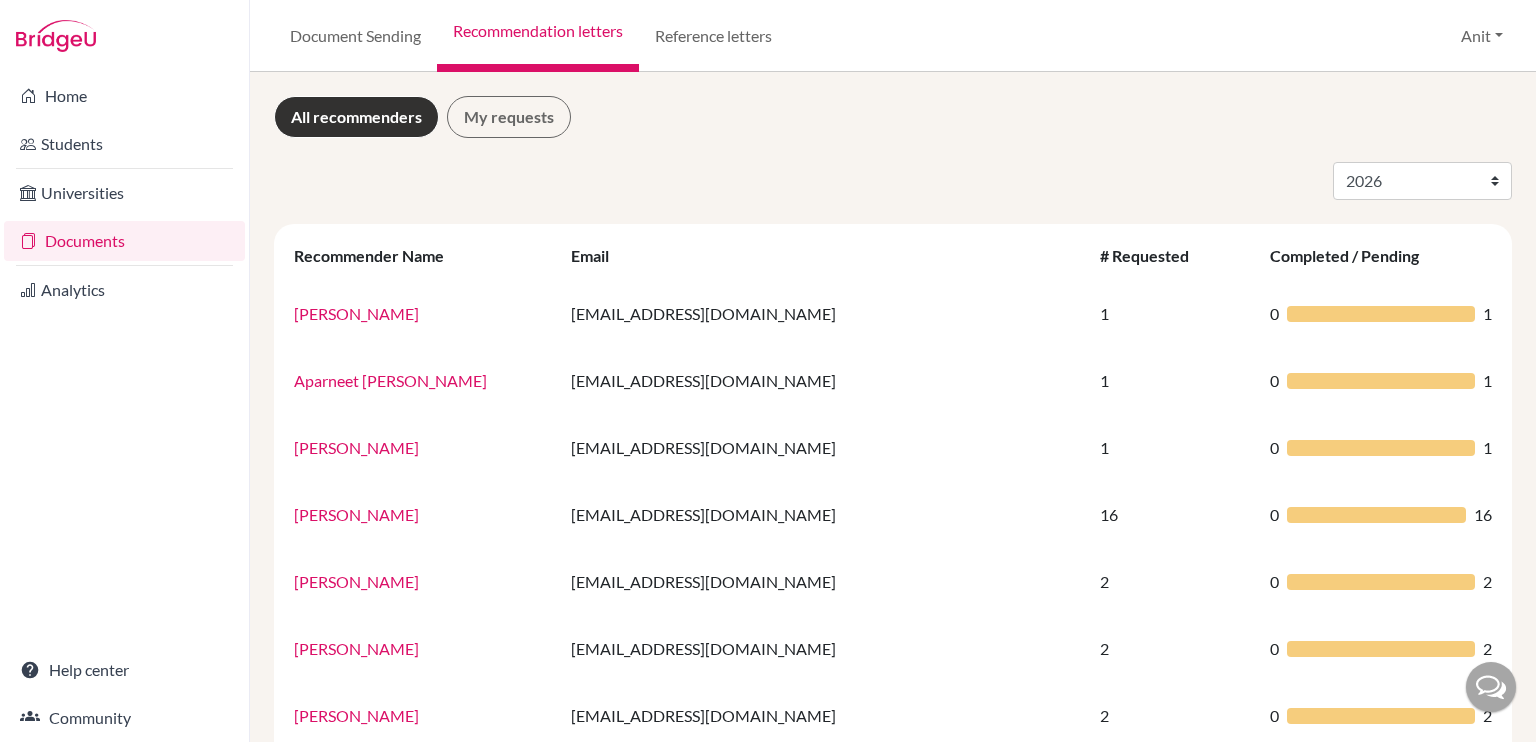 select on "2026" 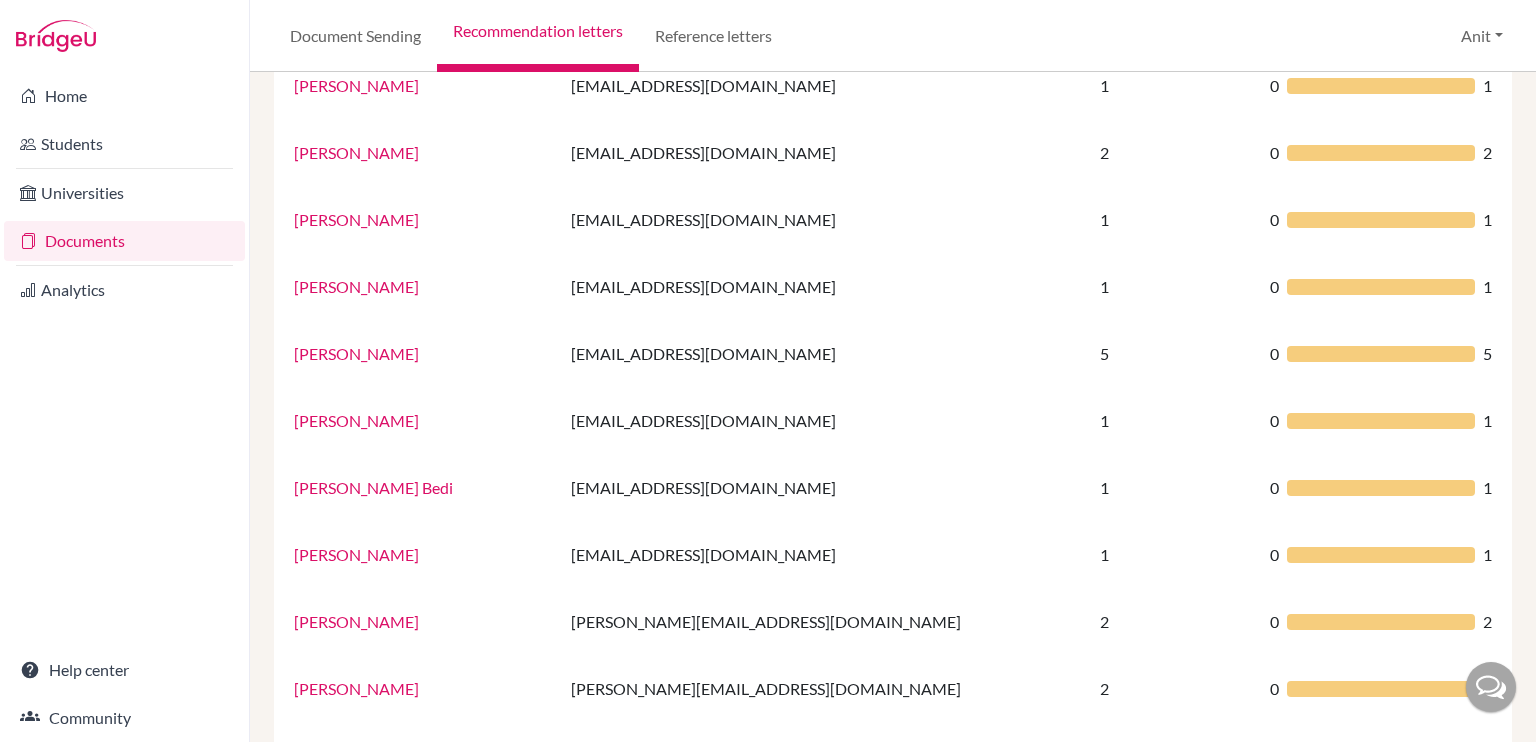 scroll, scrollTop: 933, scrollLeft: 0, axis: vertical 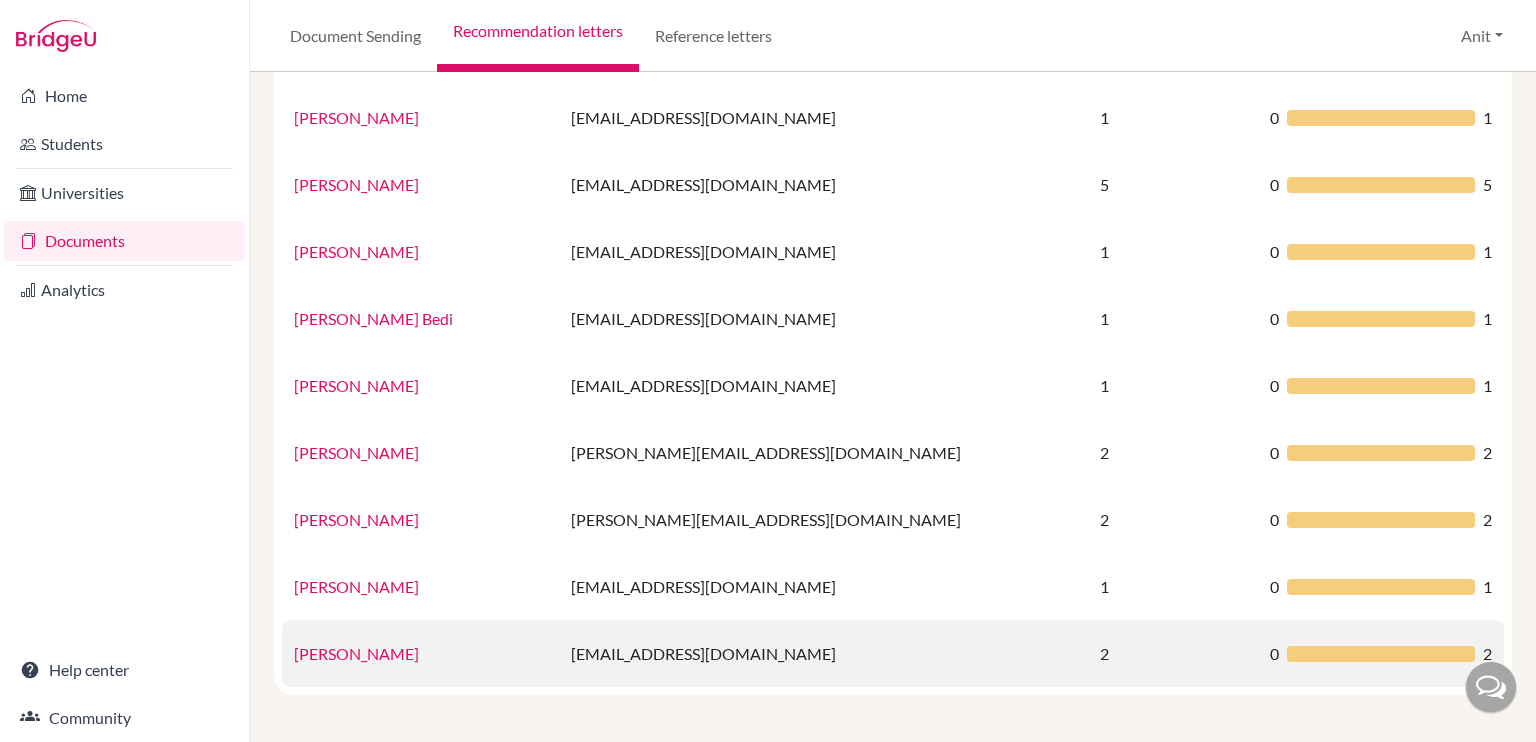 click on "[PERSON_NAME]" at bounding box center [356, 653] 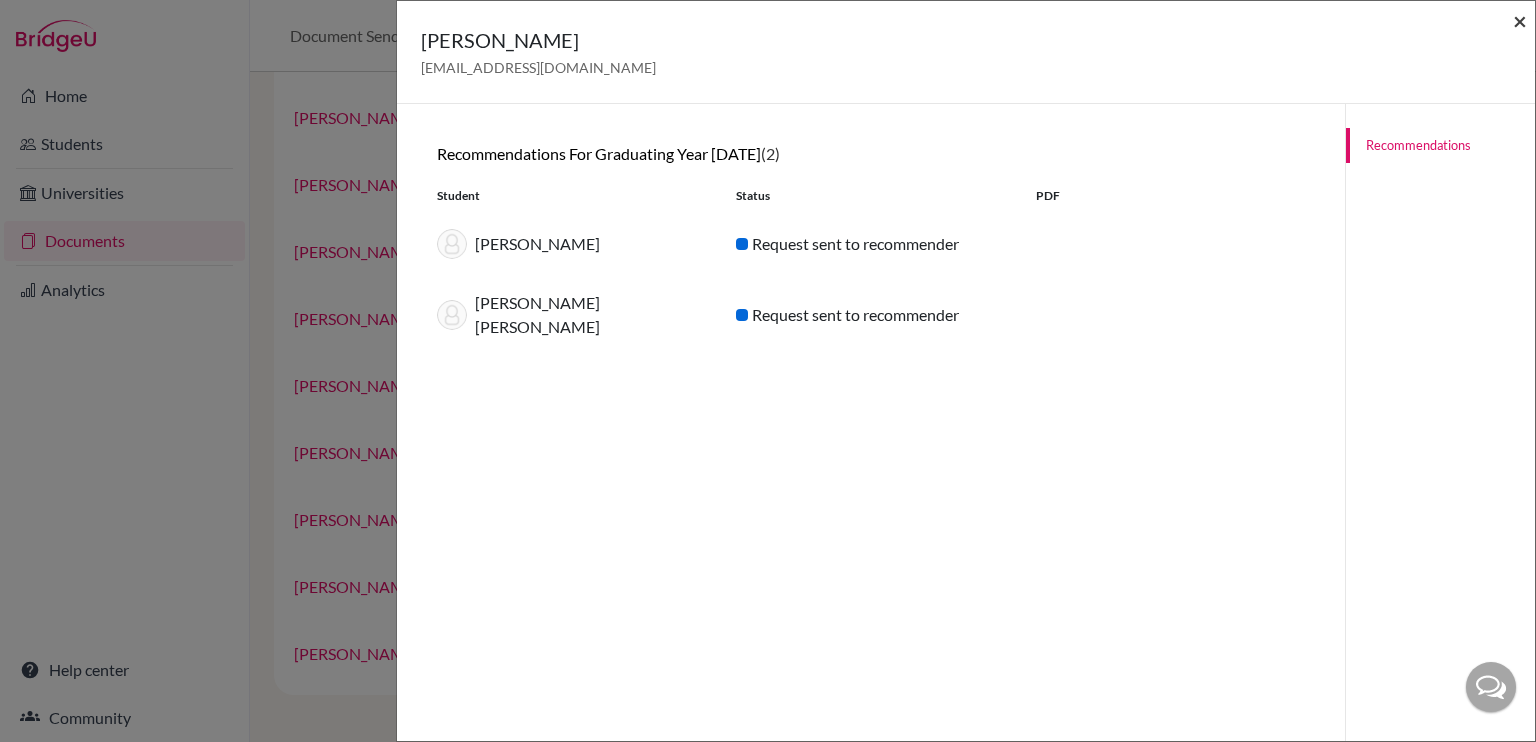 click on "×" at bounding box center (1520, 20) 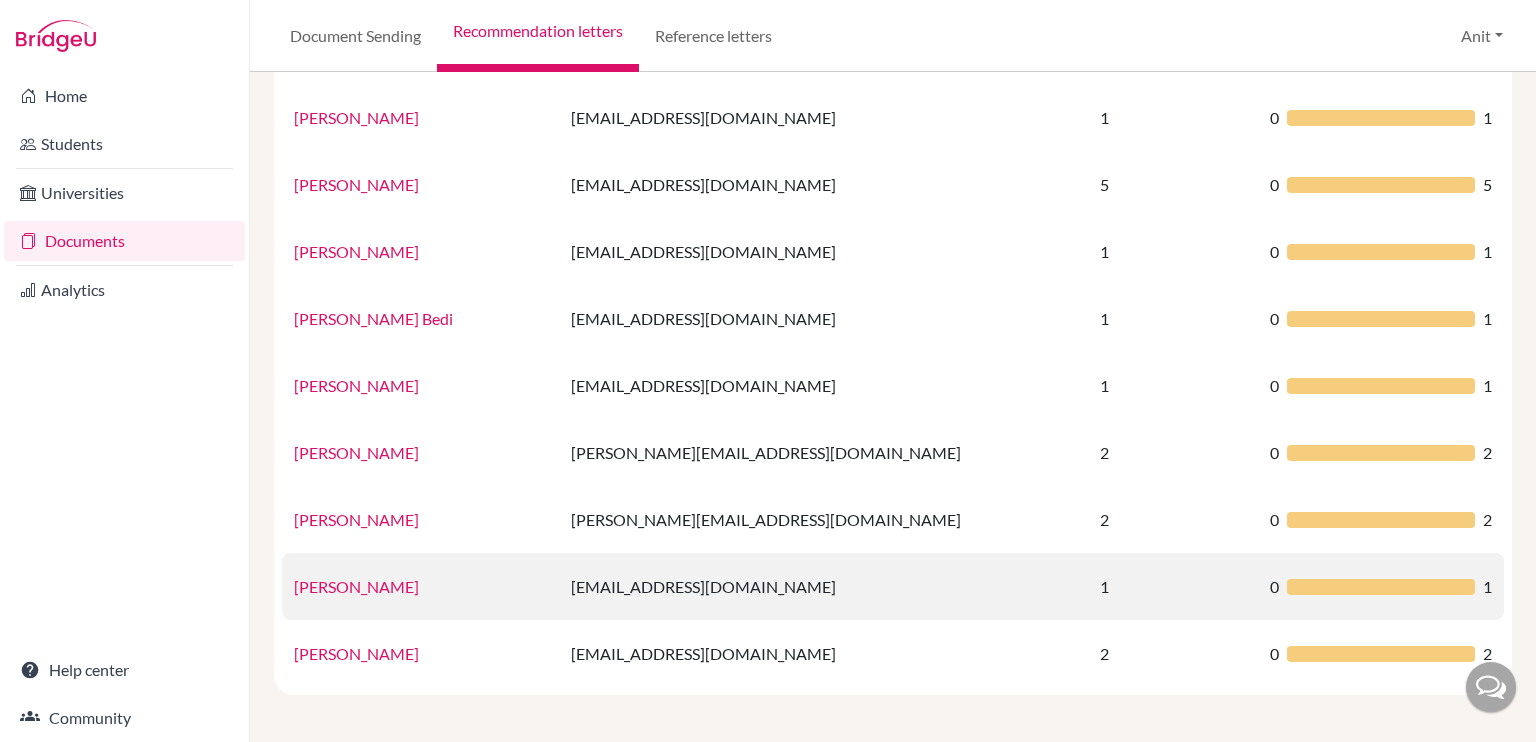 click on "[PERSON_NAME]" at bounding box center (356, 586) 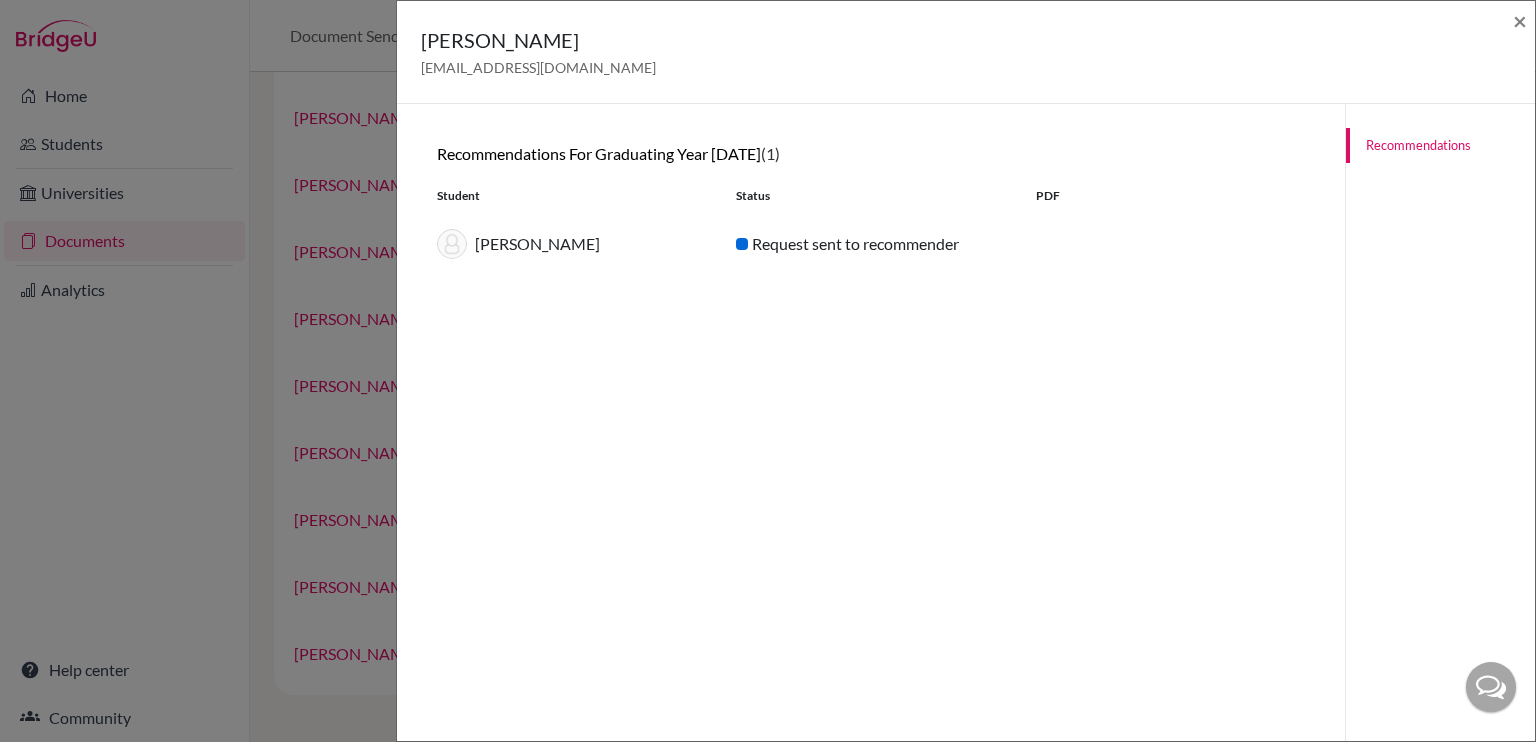 click on "[PERSON_NAME] [PERSON_NAME][EMAIL_ADDRESS][DOMAIN_NAME] ×" at bounding box center (966, 52) 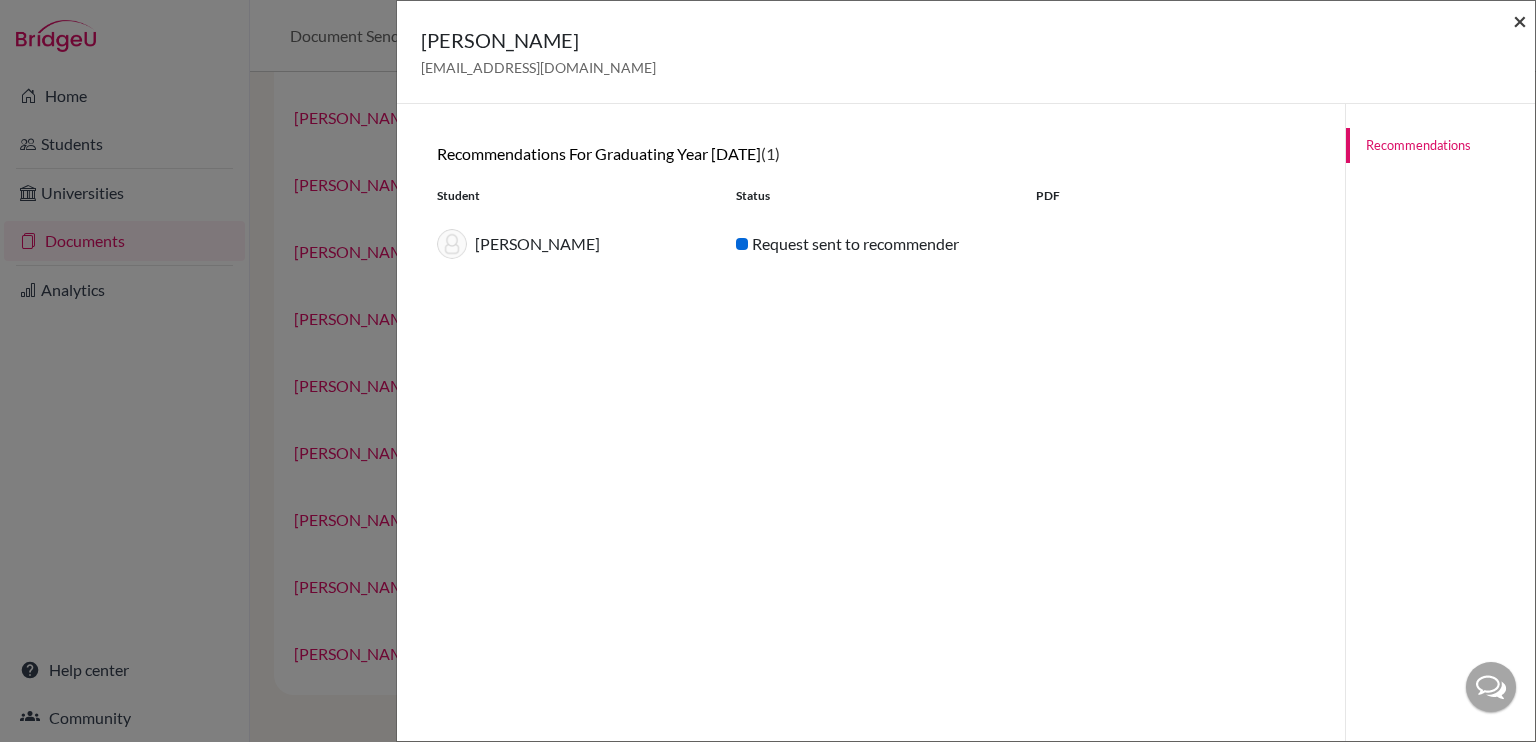 click on "×" at bounding box center [1520, 20] 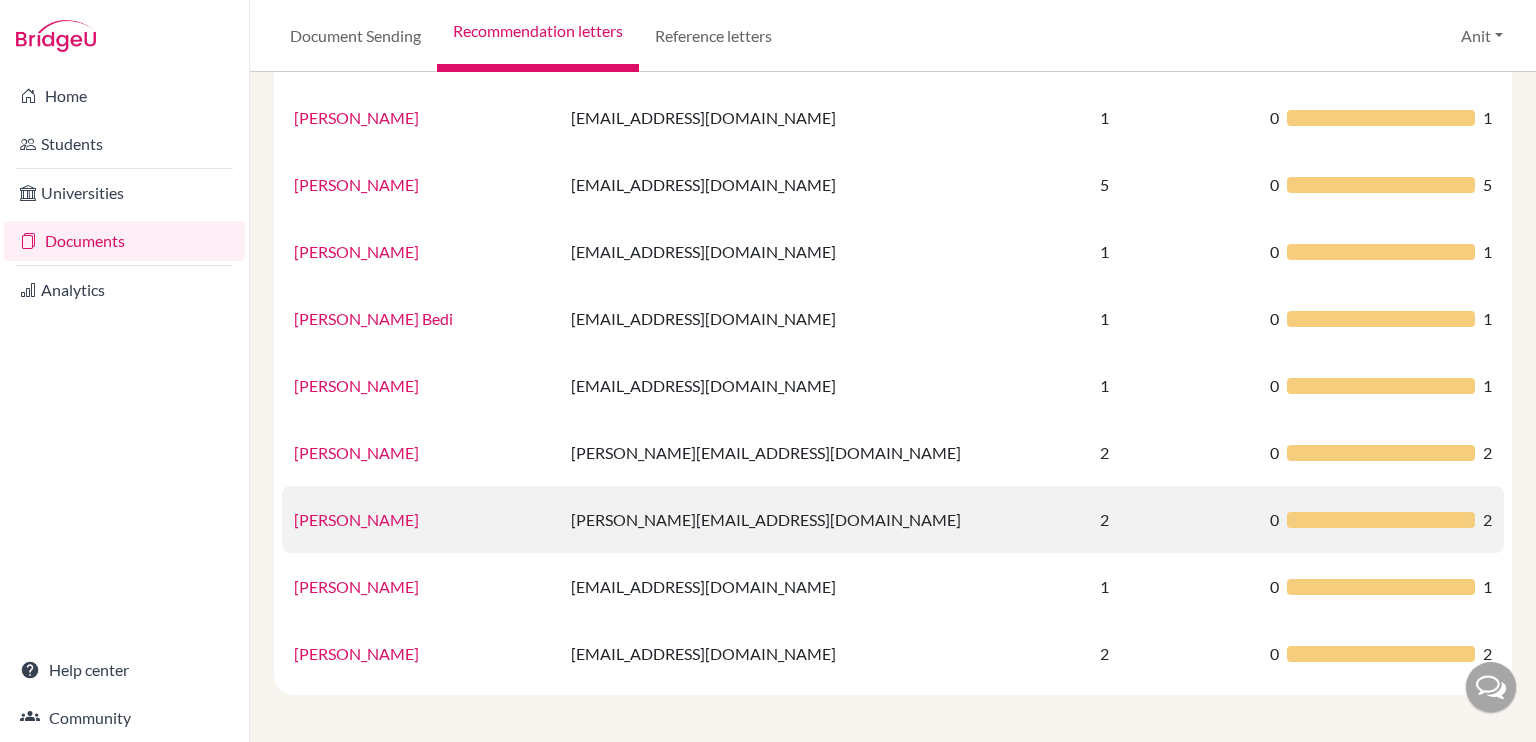 click on "[PERSON_NAME]" at bounding box center [356, 519] 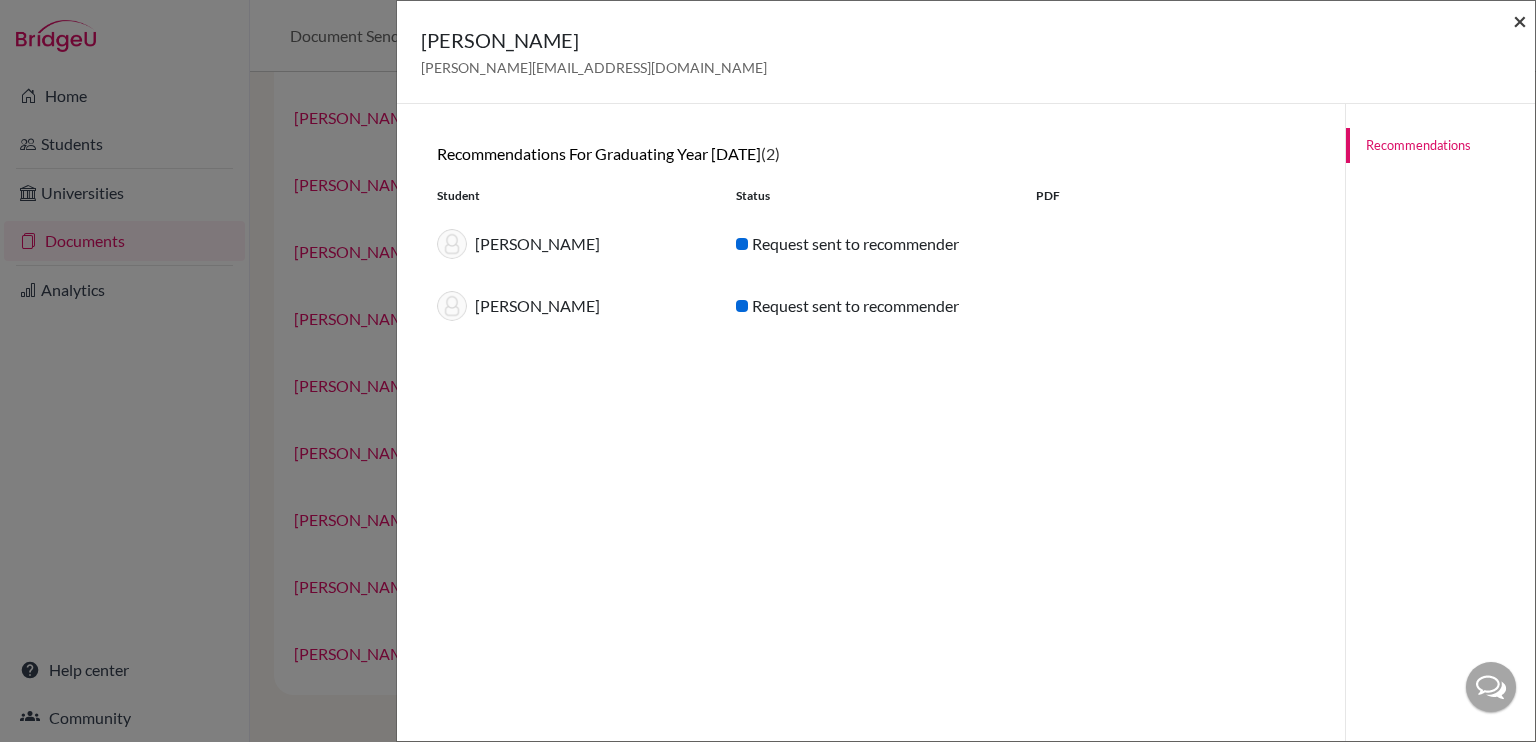click on "×" at bounding box center (1520, 20) 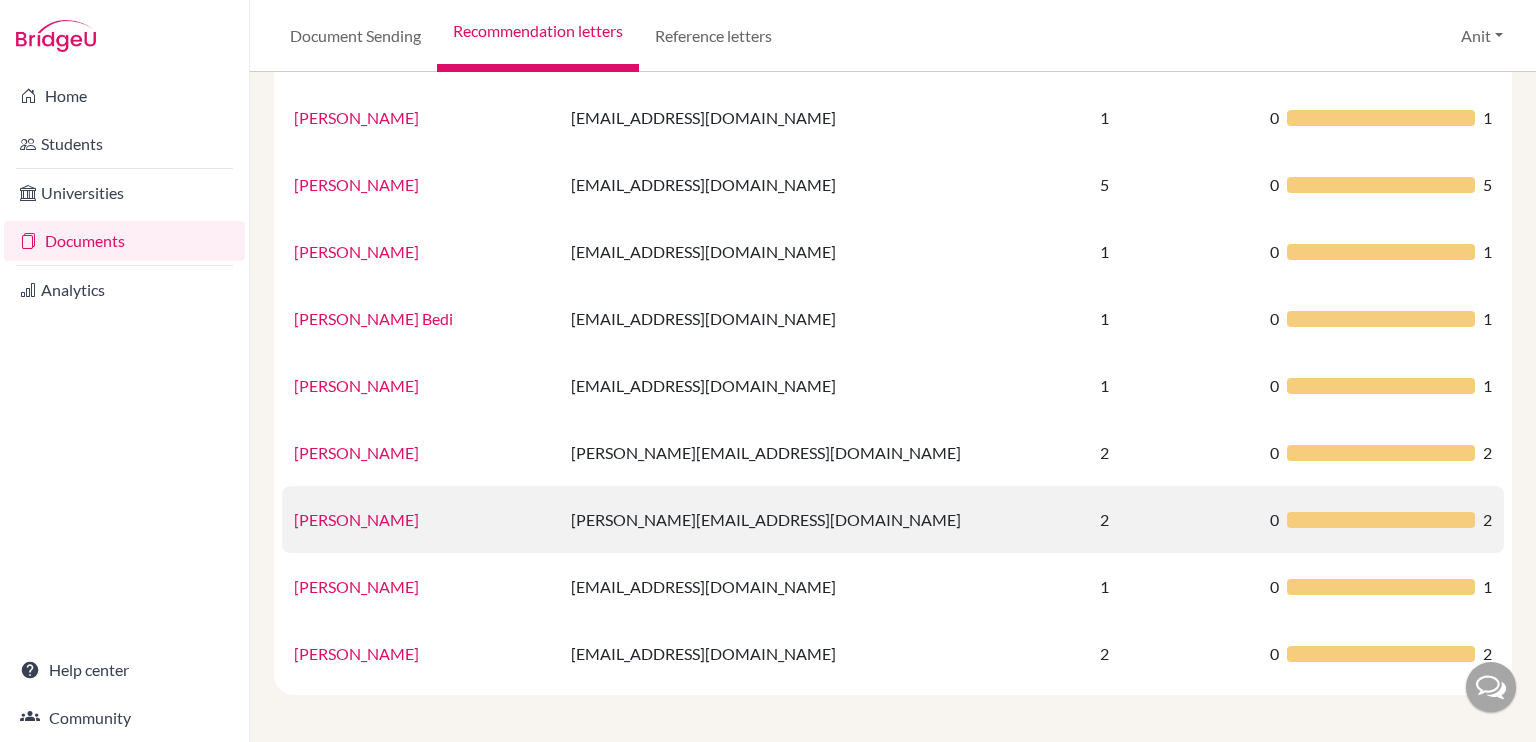 click on "[PERSON_NAME]" at bounding box center (356, 519) 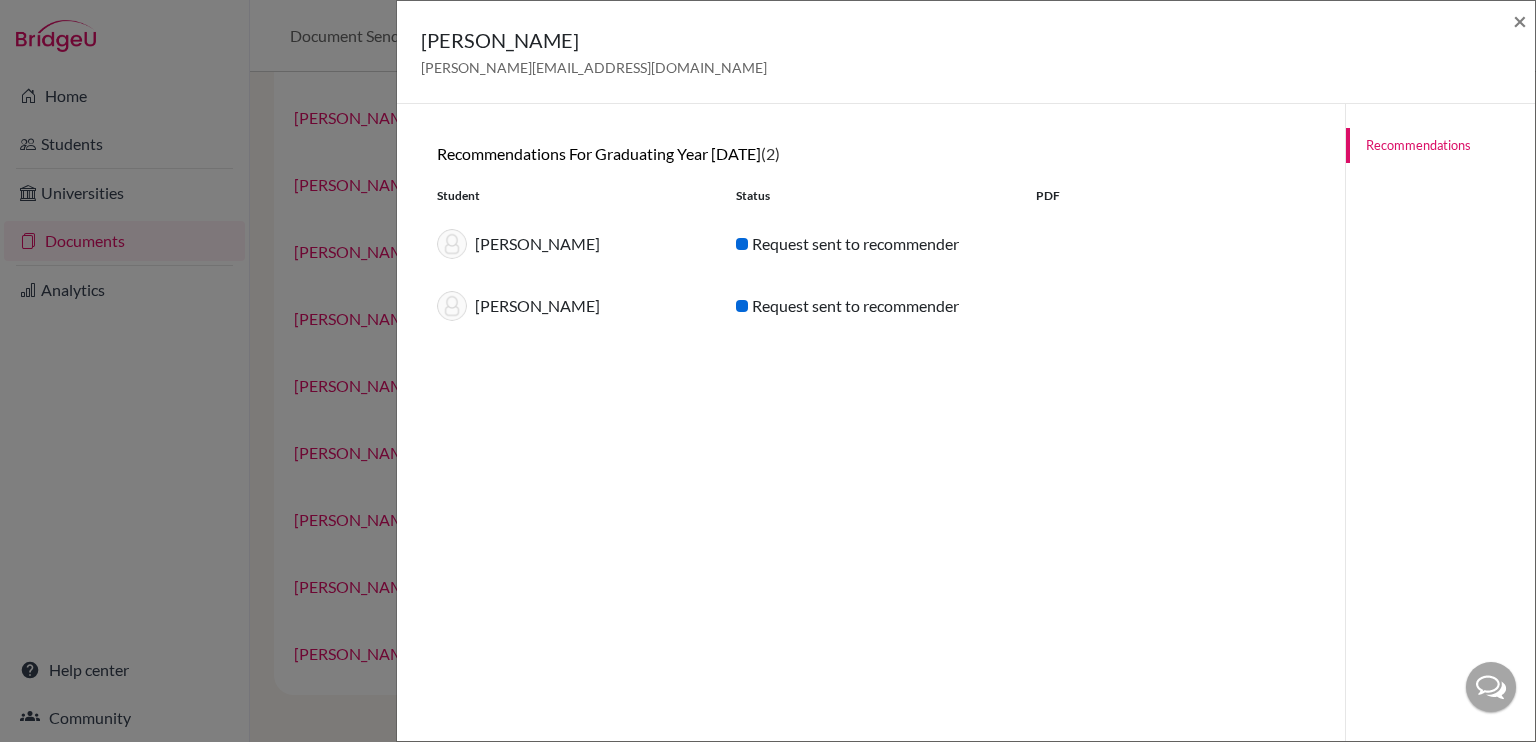click on "[PERSON_NAME] [PERSON_NAME][EMAIL_ADDRESS][DOMAIN_NAME] ×" at bounding box center [966, 52] 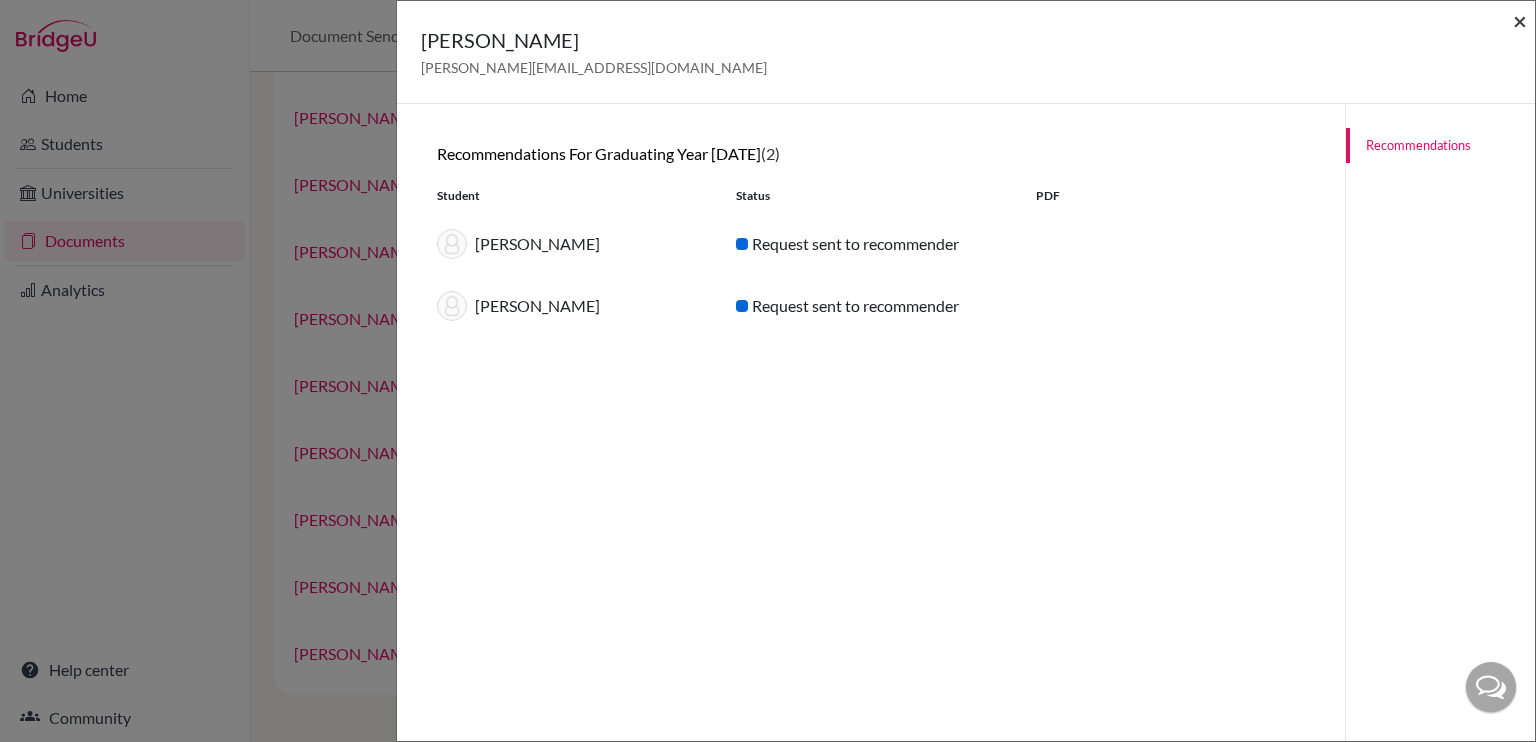 click on "[PERSON_NAME] [PERSON_NAME][EMAIL_ADDRESS][DOMAIN_NAME] ×" at bounding box center (966, 52) 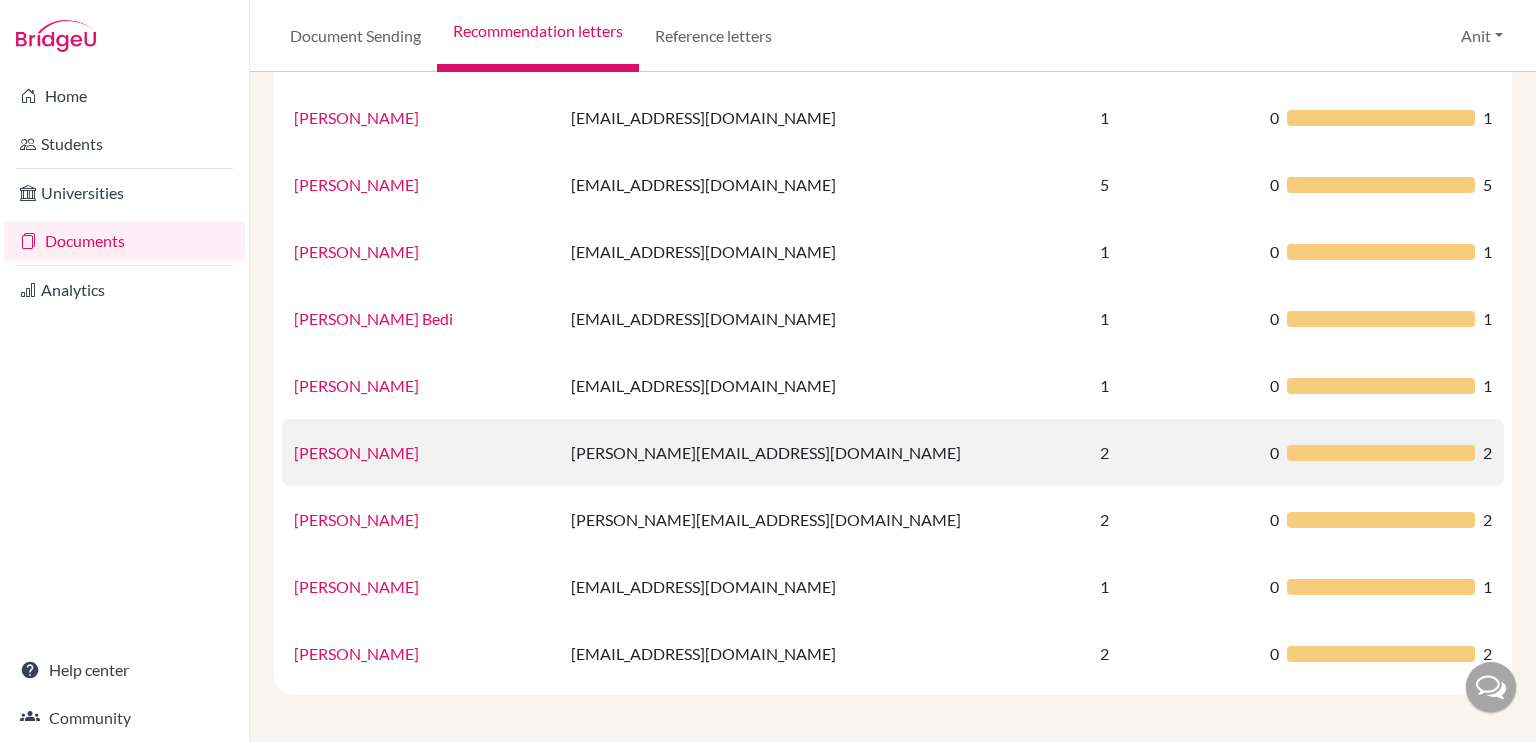 click on "[PERSON_NAME]" at bounding box center [356, 452] 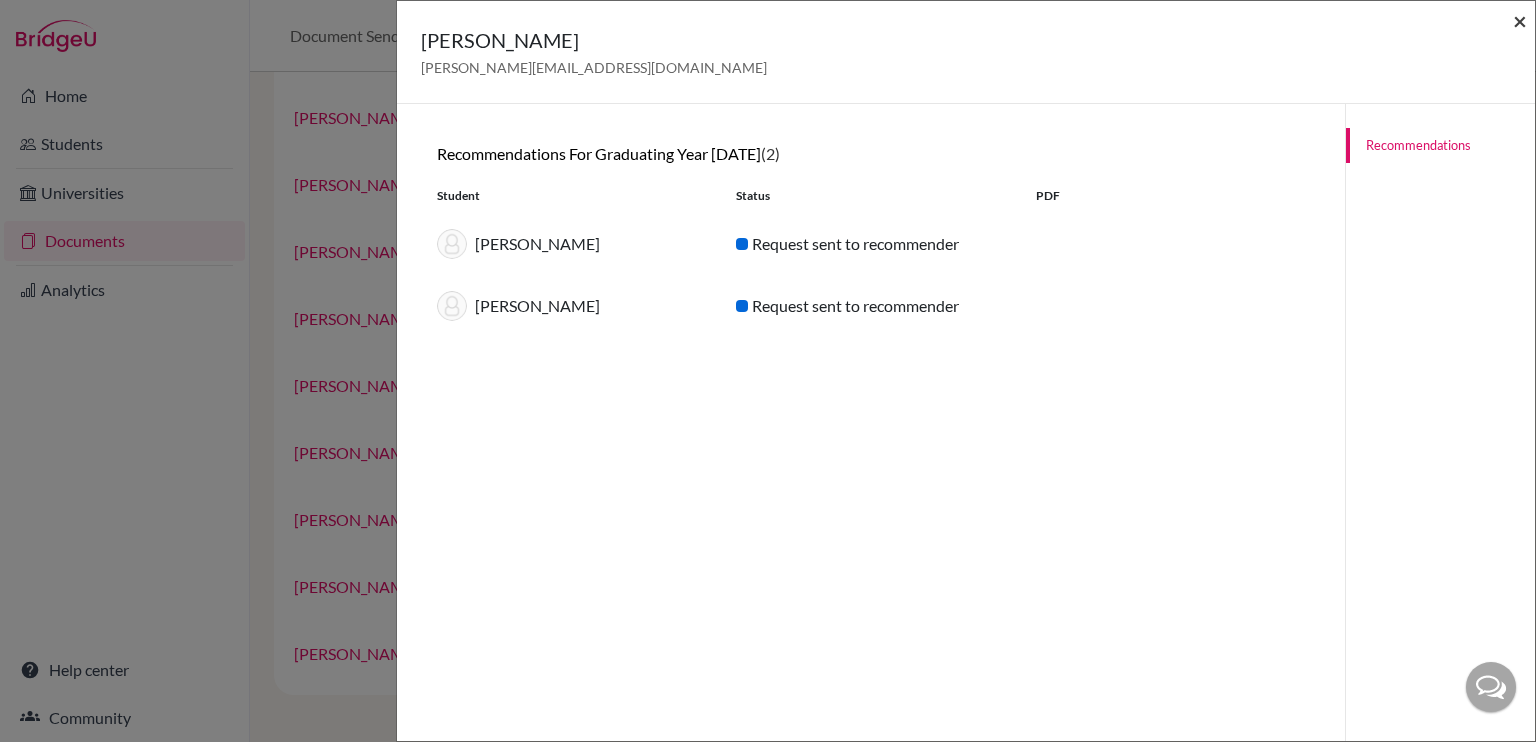 click on "×" at bounding box center (1520, 20) 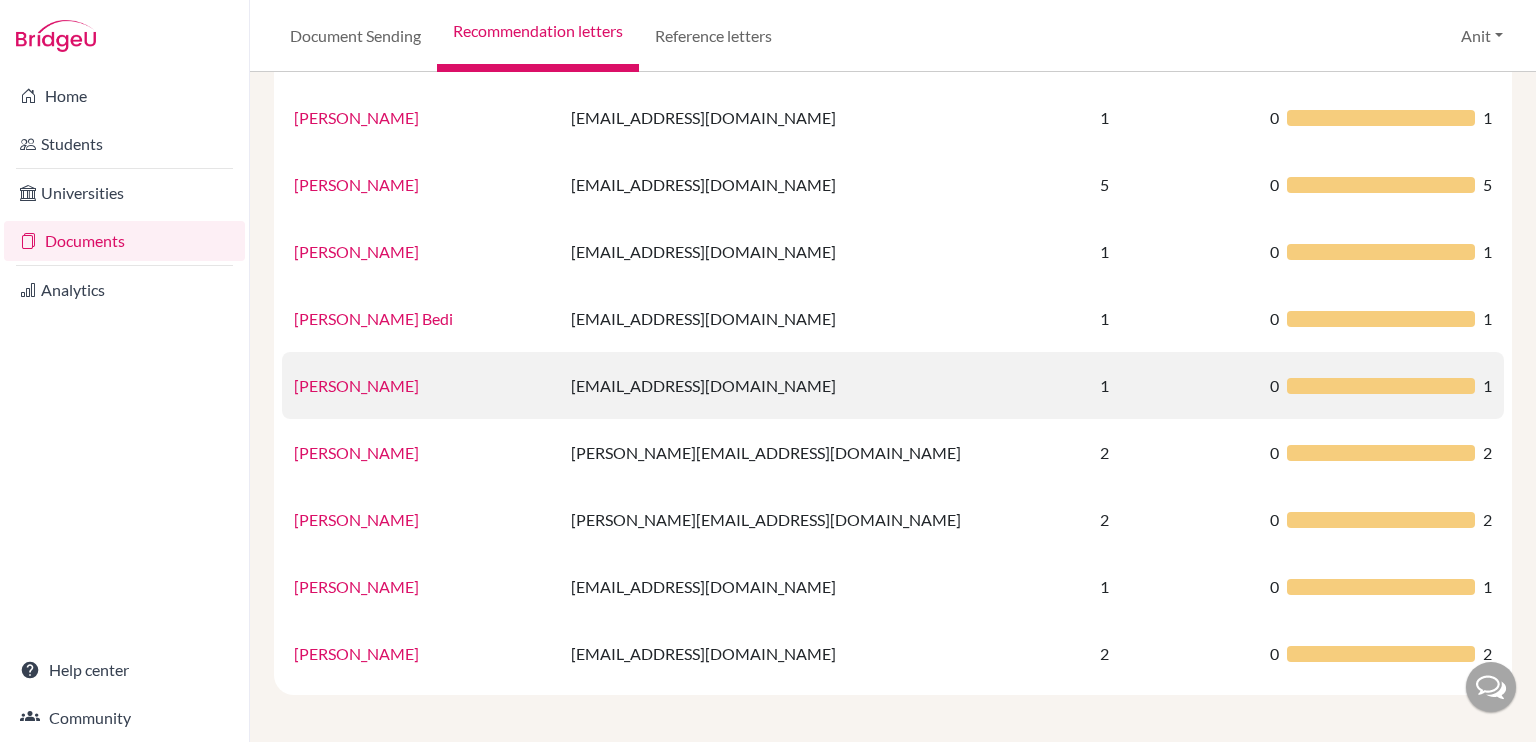 click on "[PERSON_NAME]" at bounding box center [356, 385] 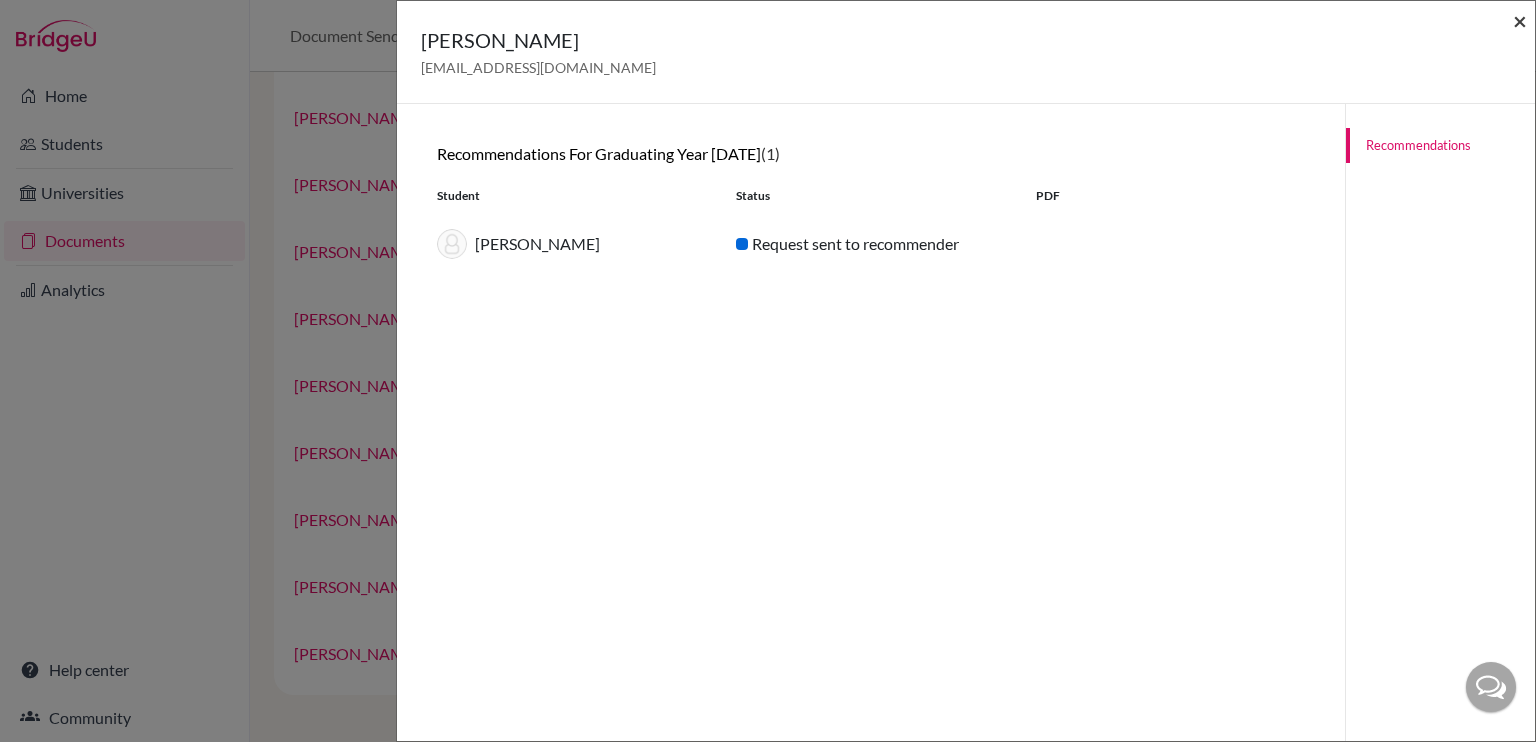 click on "×" at bounding box center [1520, 20] 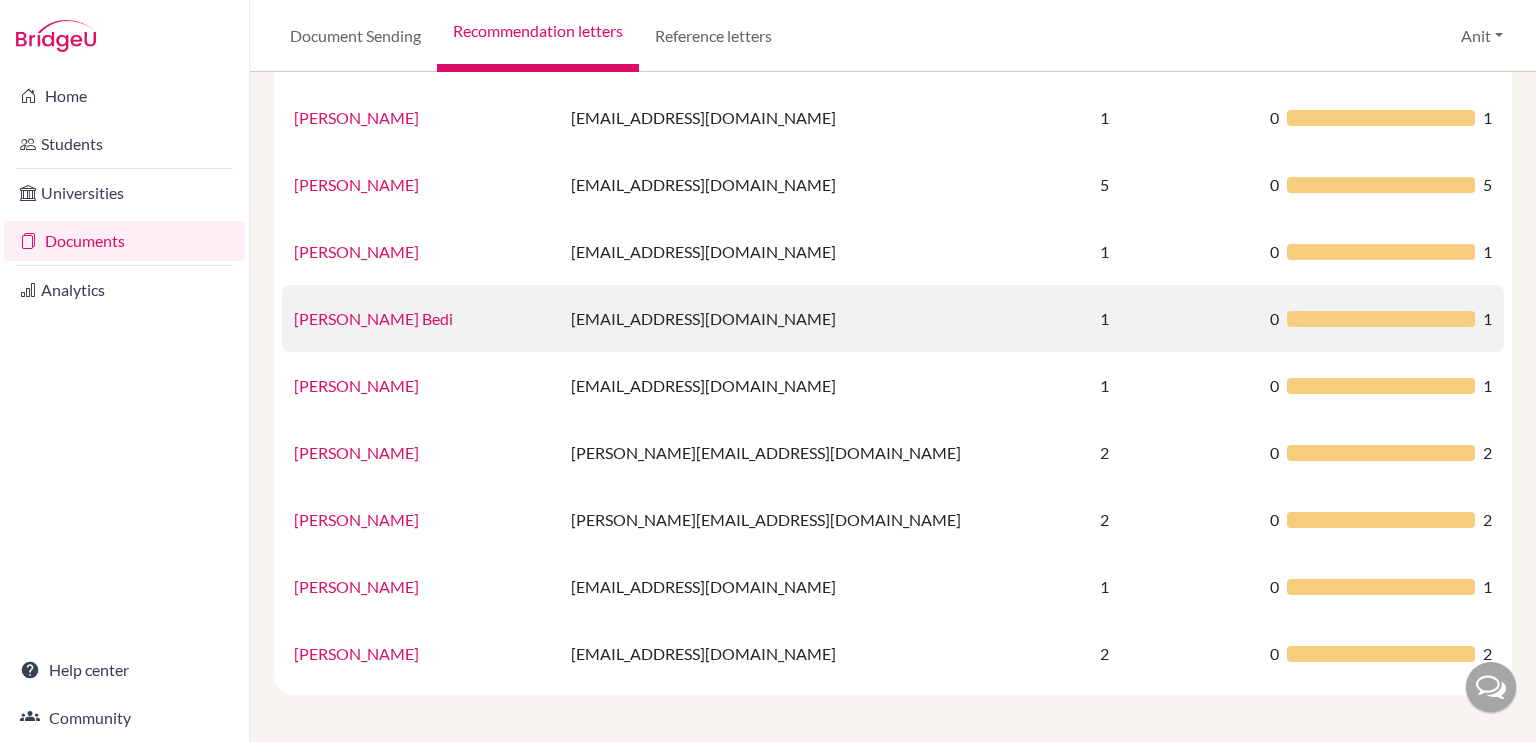 click on "[PERSON_NAME] Bedi" at bounding box center [373, 318] 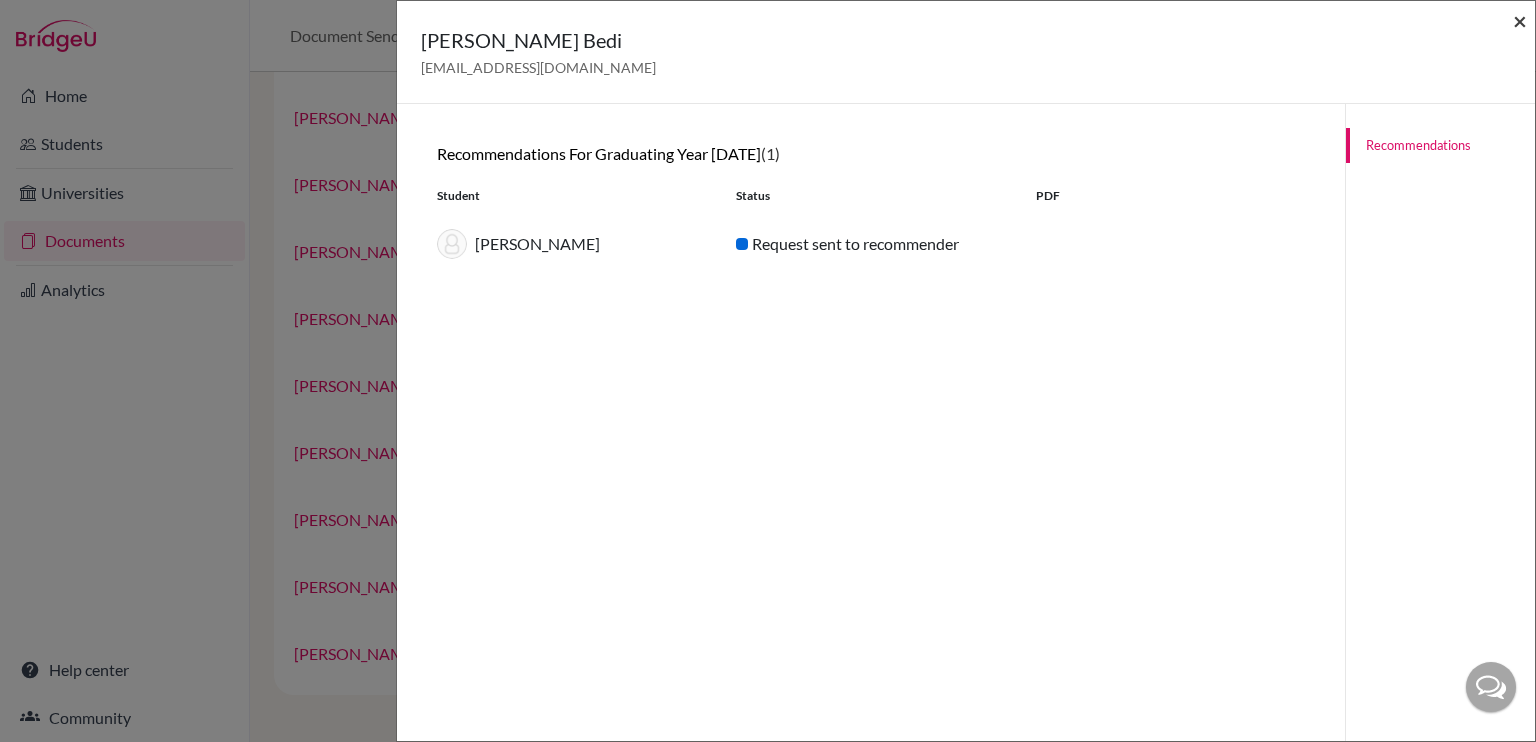 click on "×" at bounding box center [1520, 20] 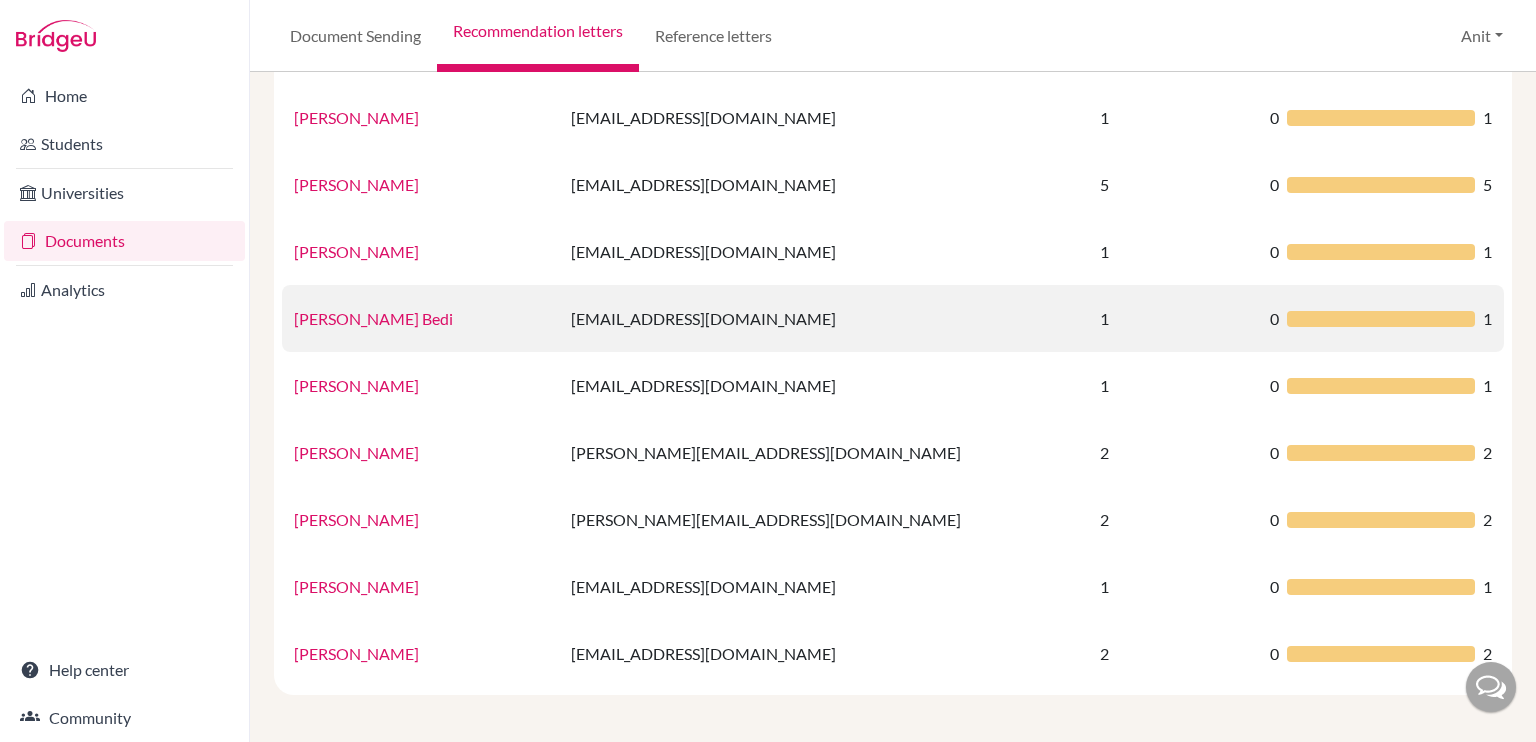 click on "[PERSON_NAME] Bedi" at bounding box center (373, 318) 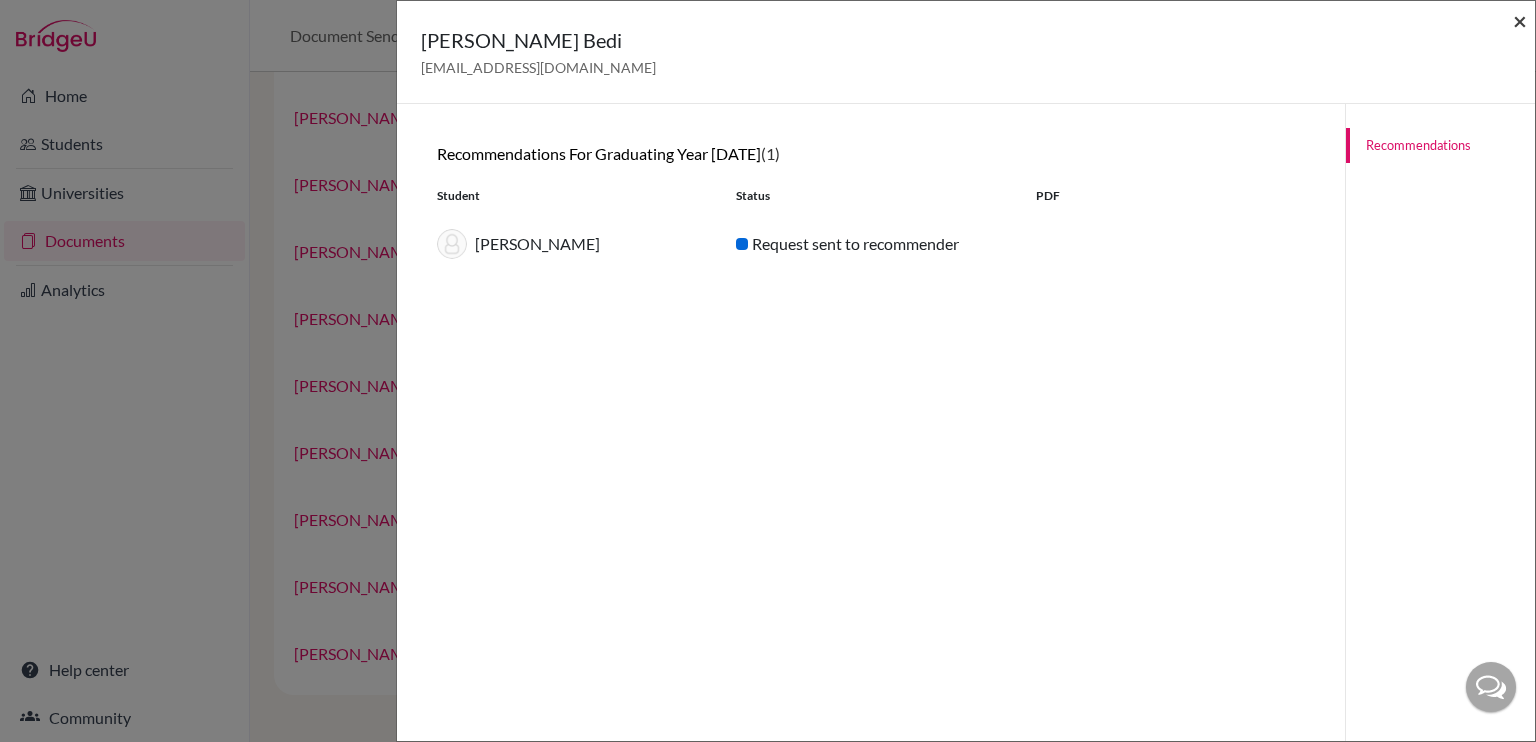 click on "×" at bounding box center (1520, 20) 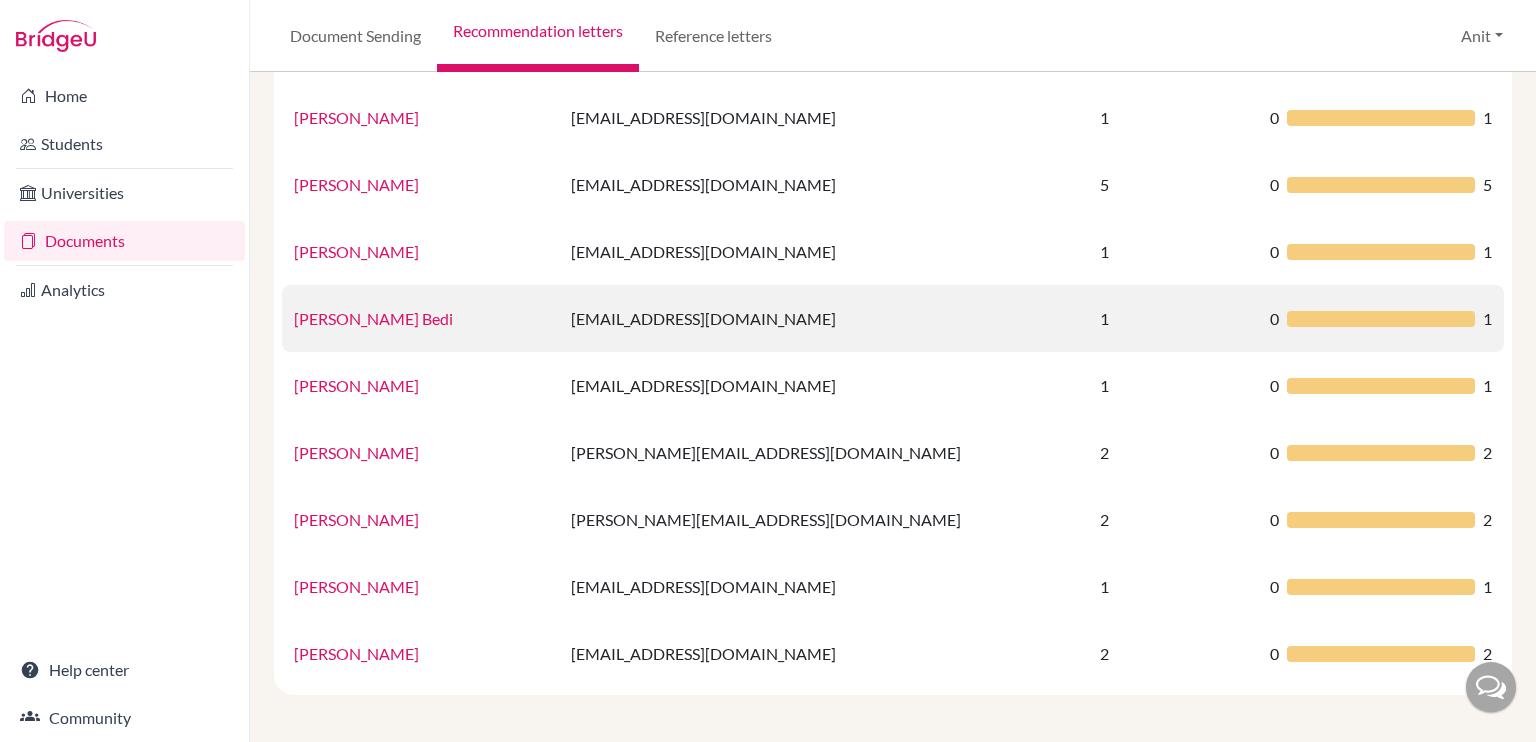 click on "[PERSON_NAME] Bedi" at bounding box center [373, 318] 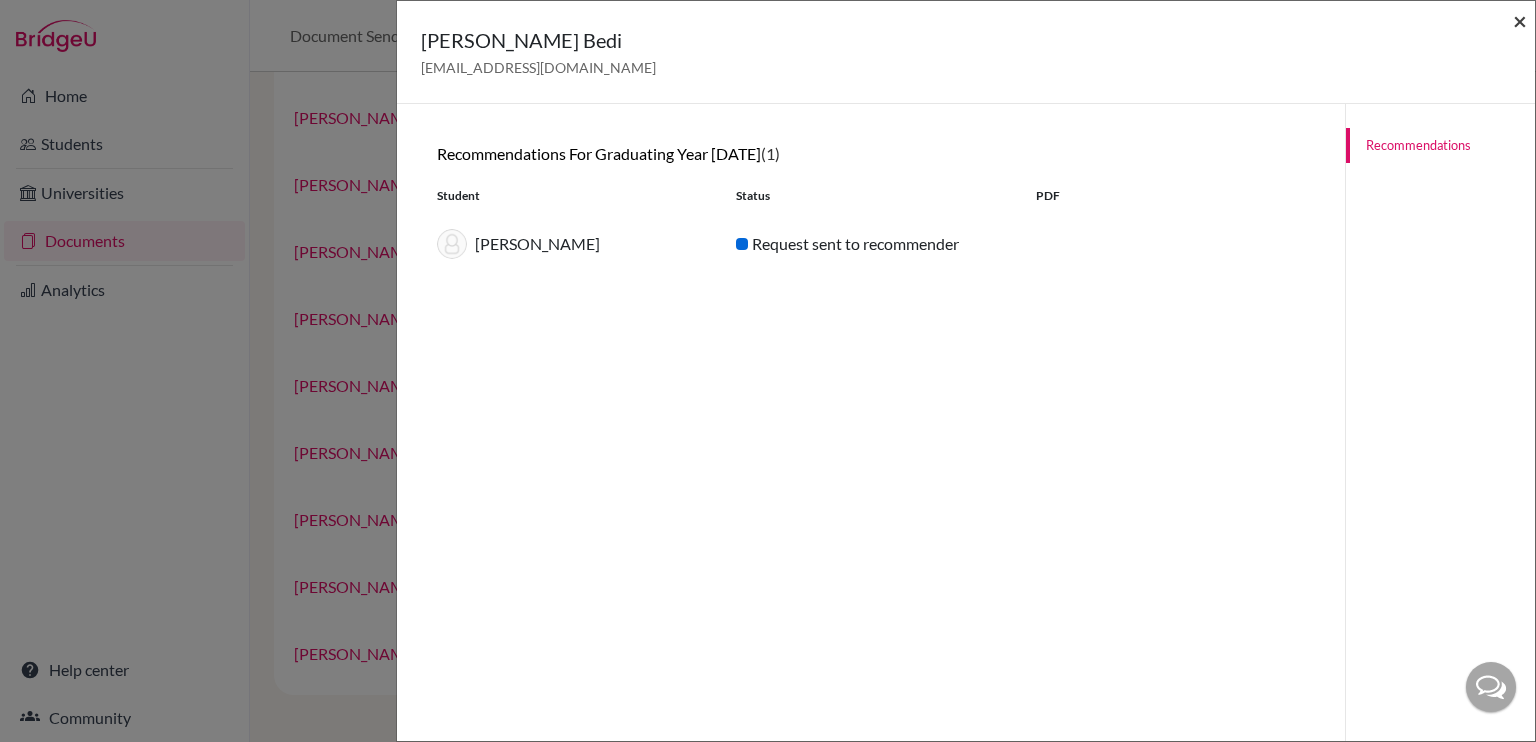 click on "×" at bounding box center [1520, 20] 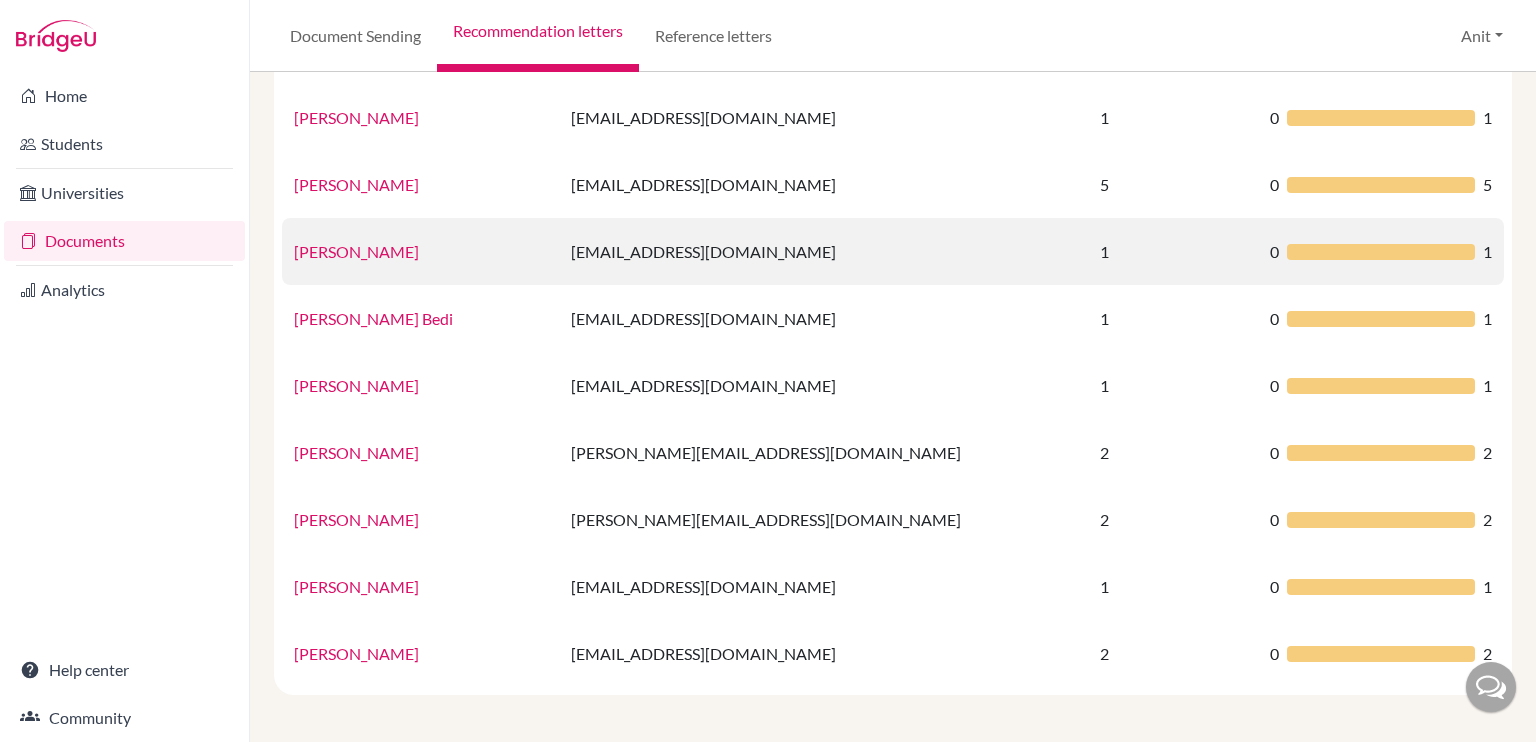 click on "[PERSON_NAME]" at bounding box center (356, 251) 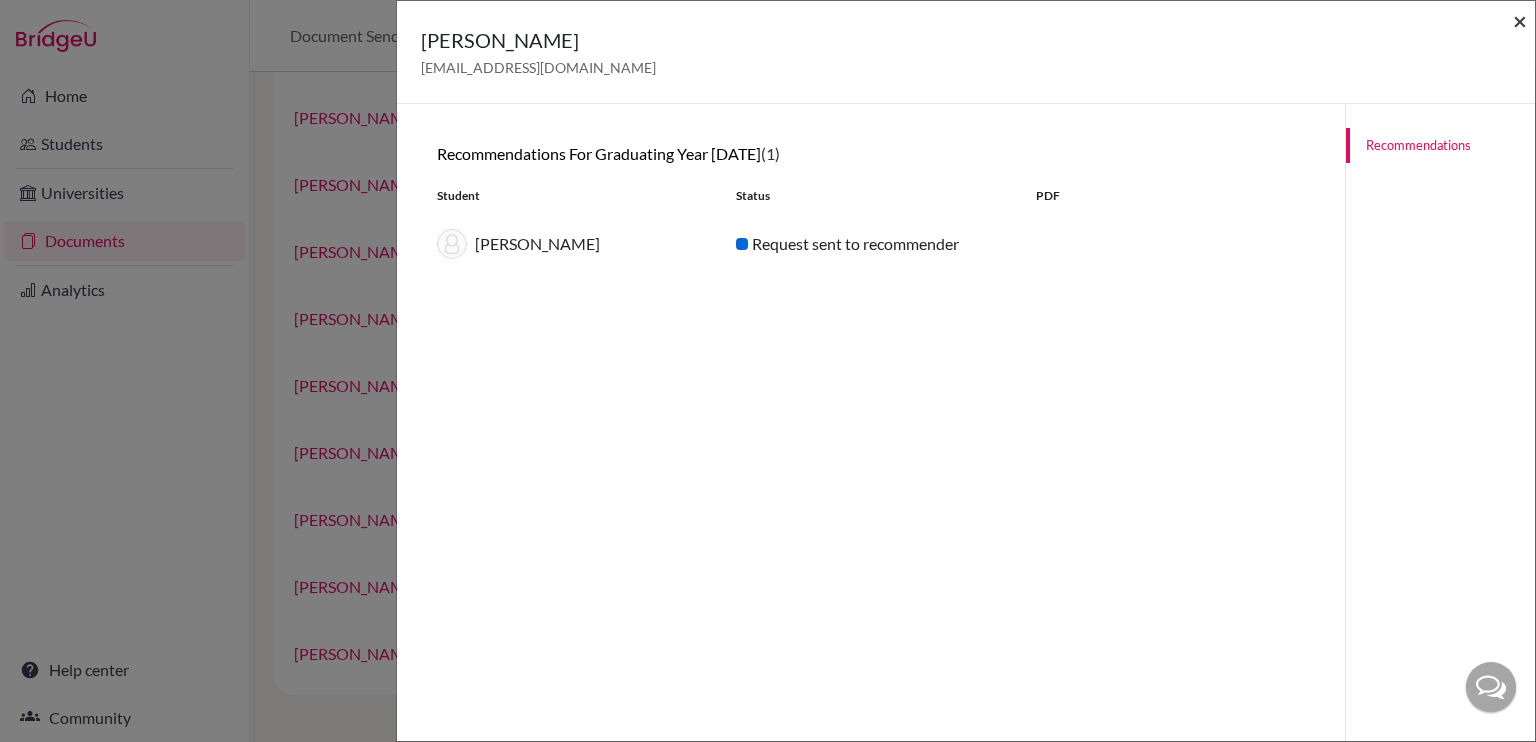 click on "×" at bounding box center (1520, 20) 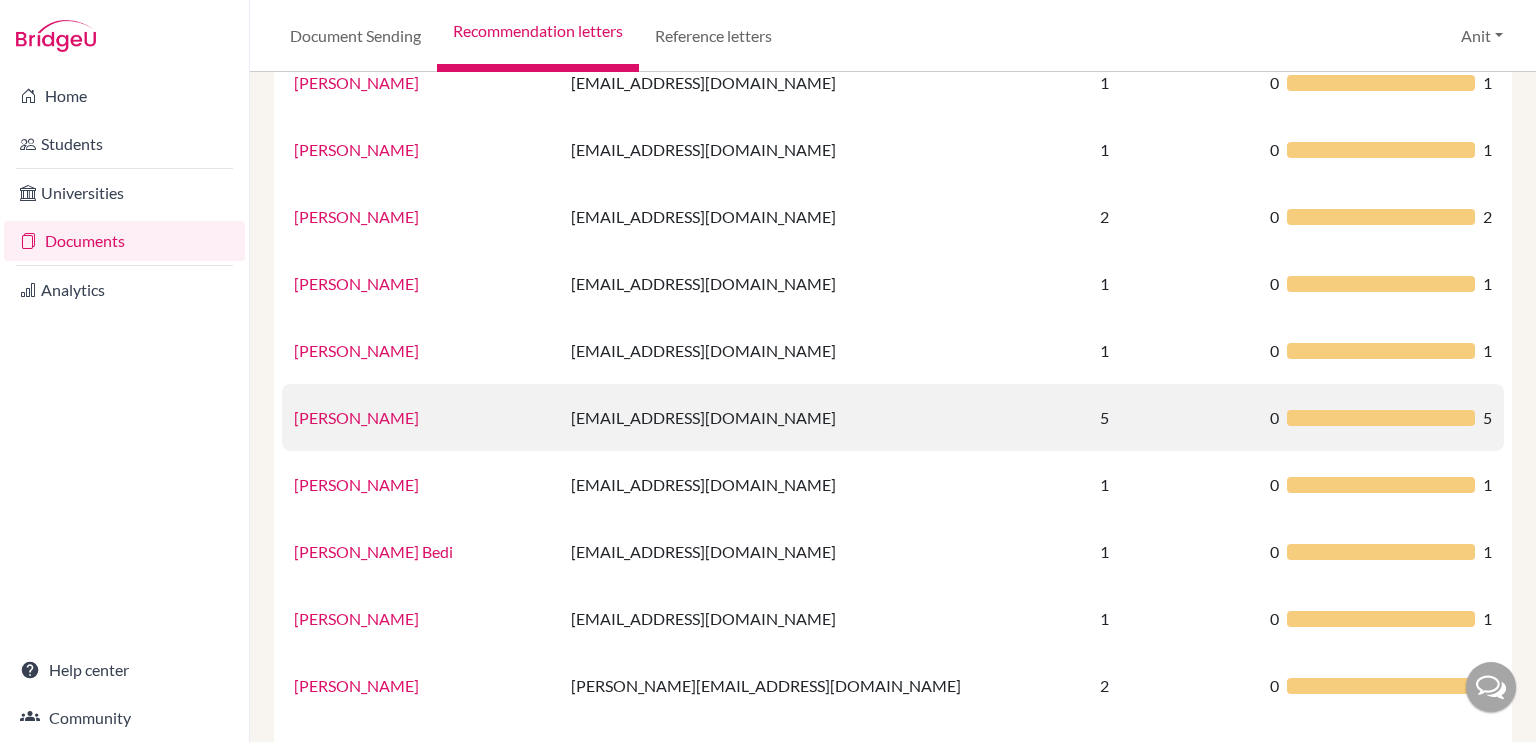 scroll, scrollTop: 700, scrollLeft: 0, axis: vertical 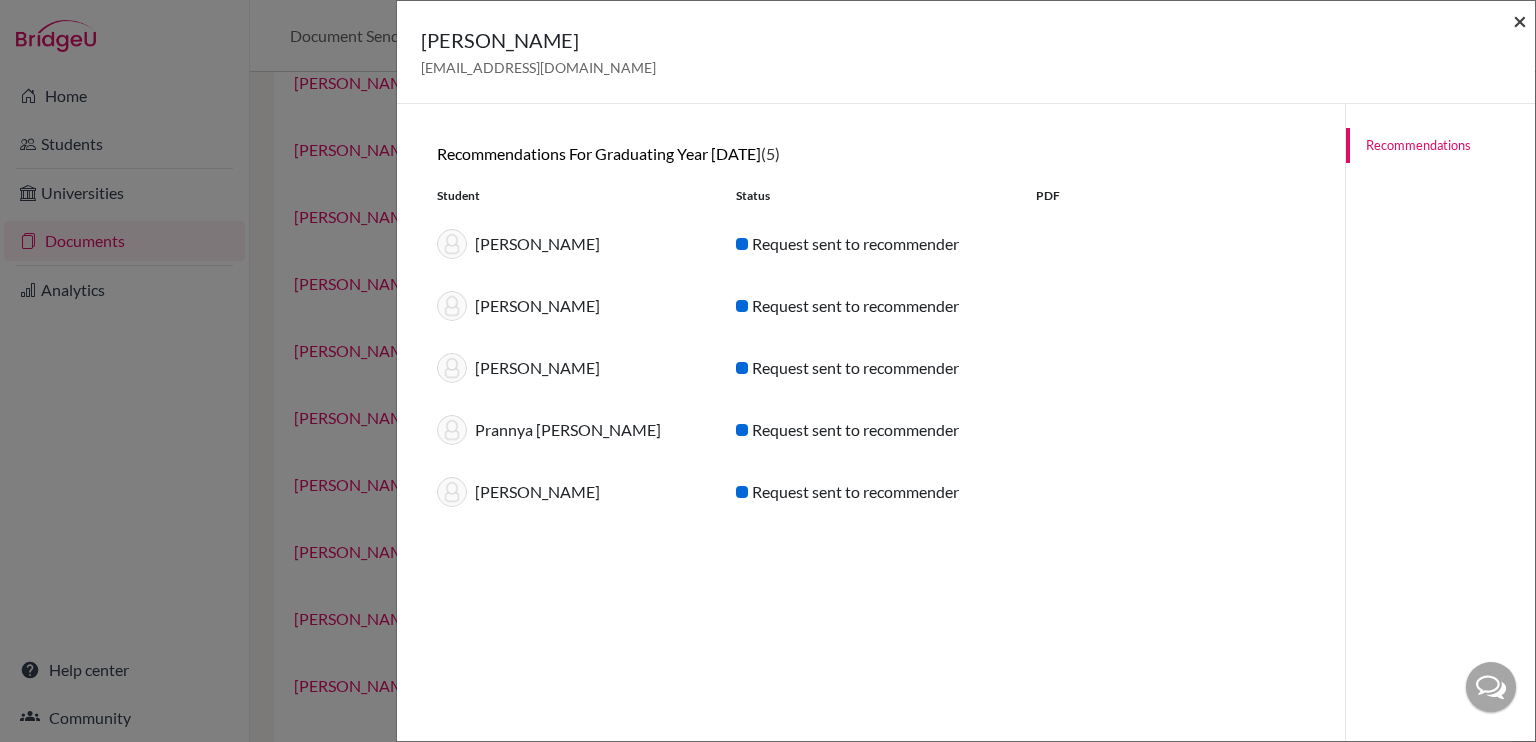 click on "×" at bounding box center (1520, 20) 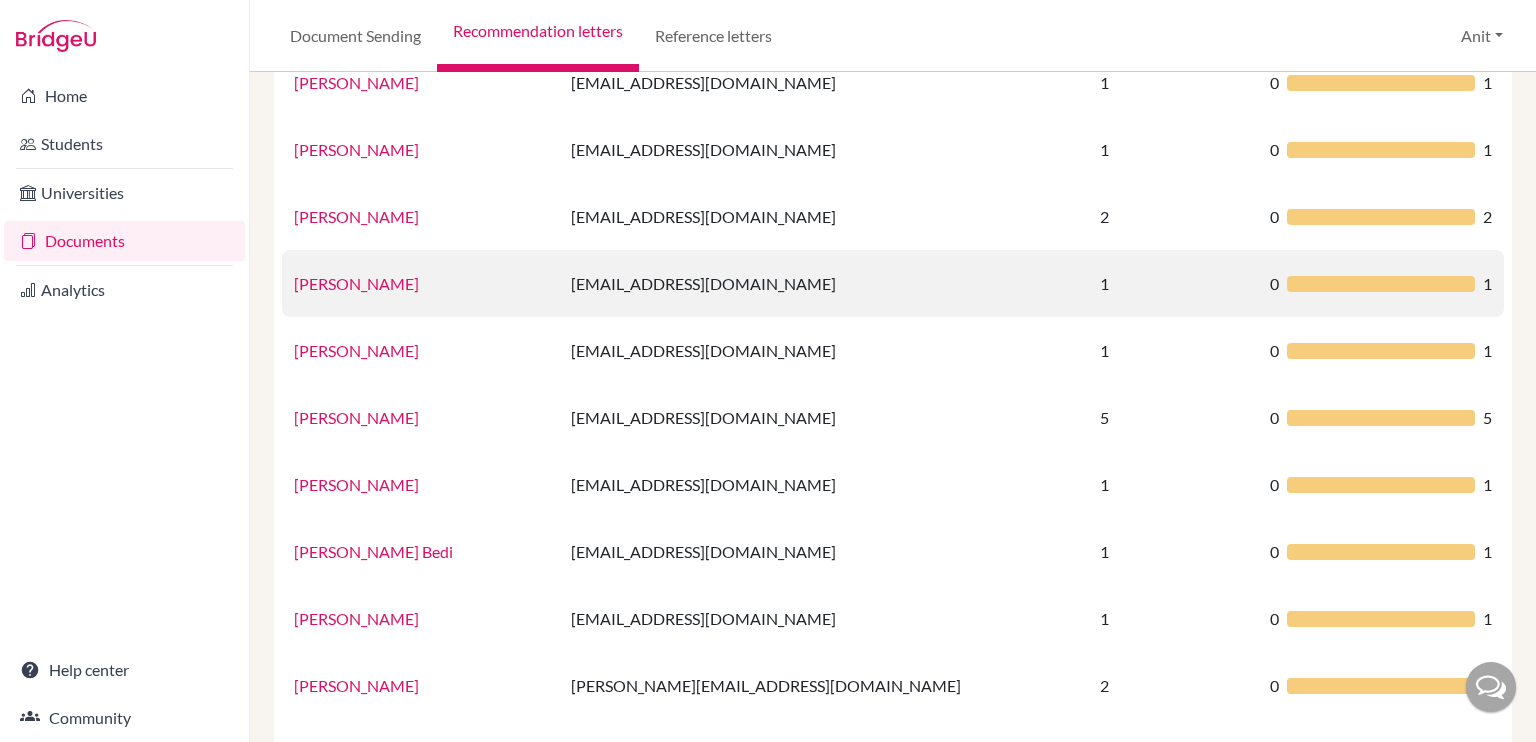 click on "[PERSON_NAME]" at bounding box center (356, 283) 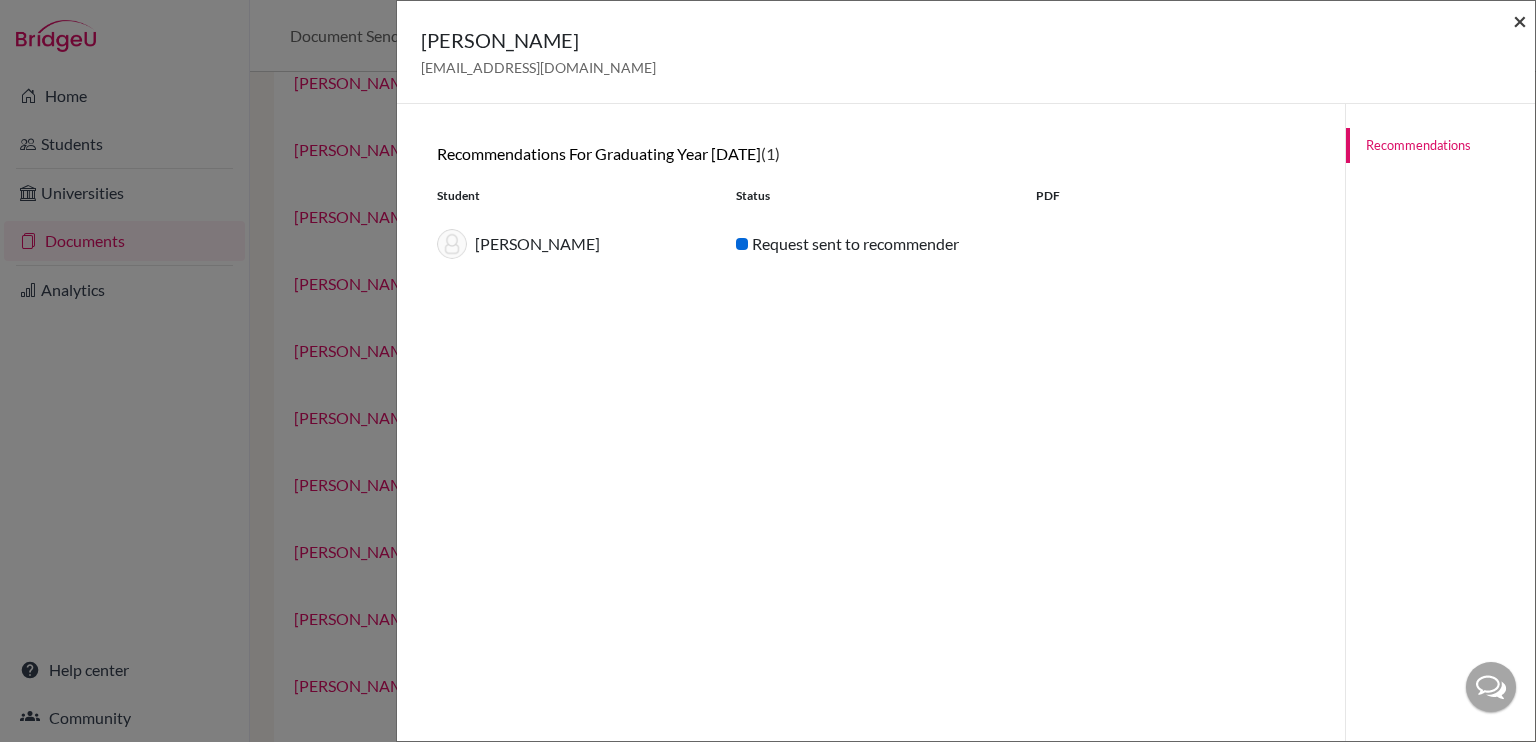 click on "×" at bounding box center [1520, 20] 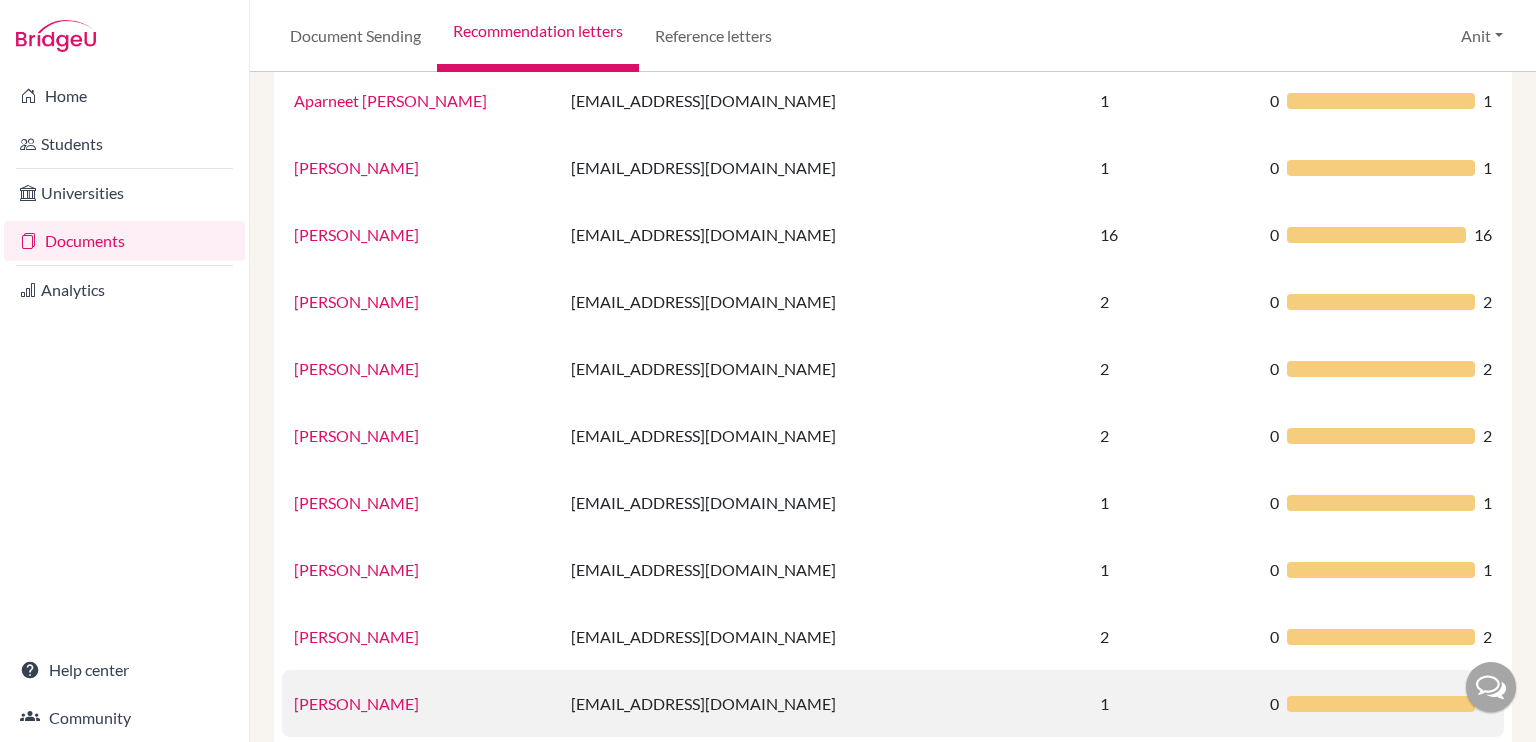 scroll, scrollTop: 276, scrollLeft: 0, axis: vertical 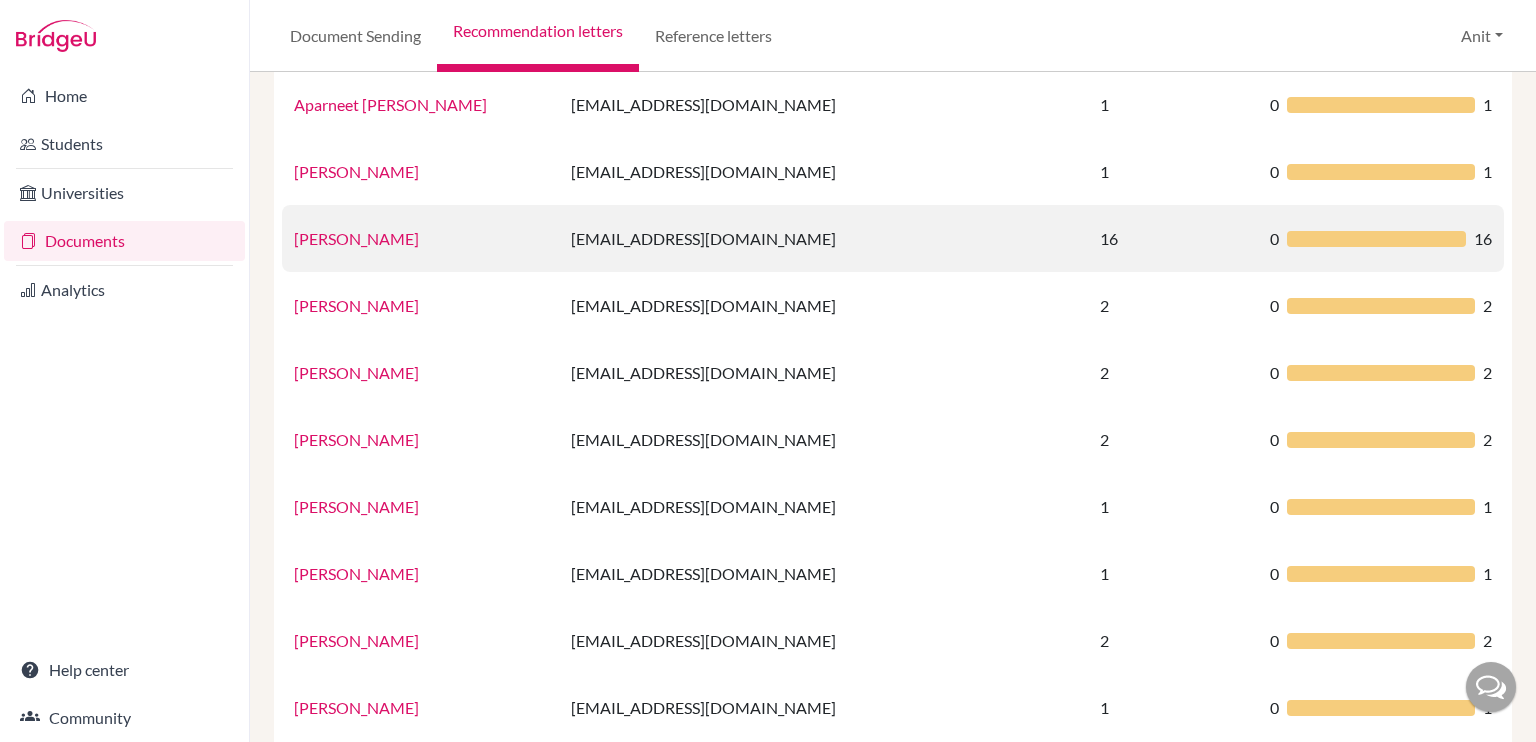 click on "[PERSON_NAME]" at bounding box center (356, 238) 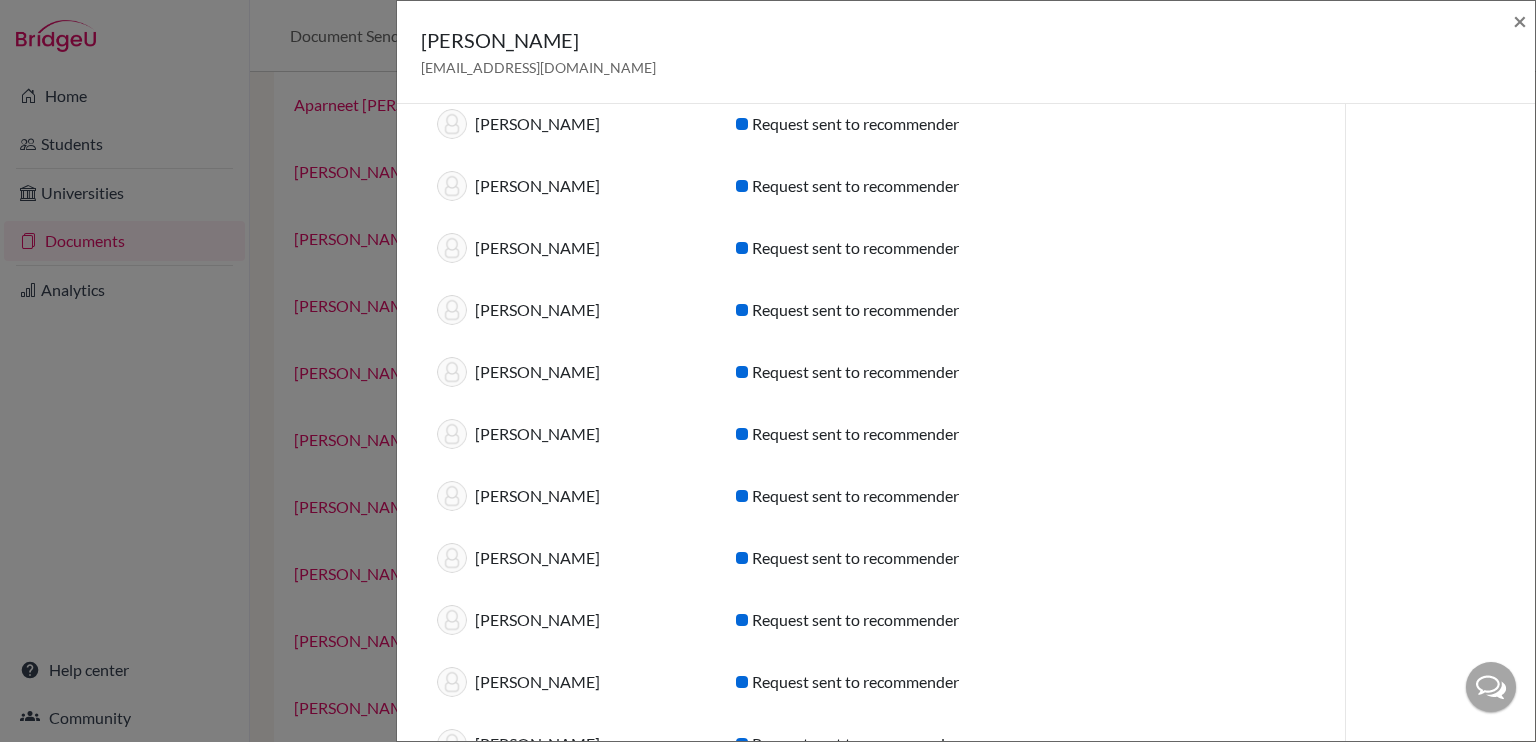 scroll, scrollTop: 240, scrollLeft: 0, axis: vertical 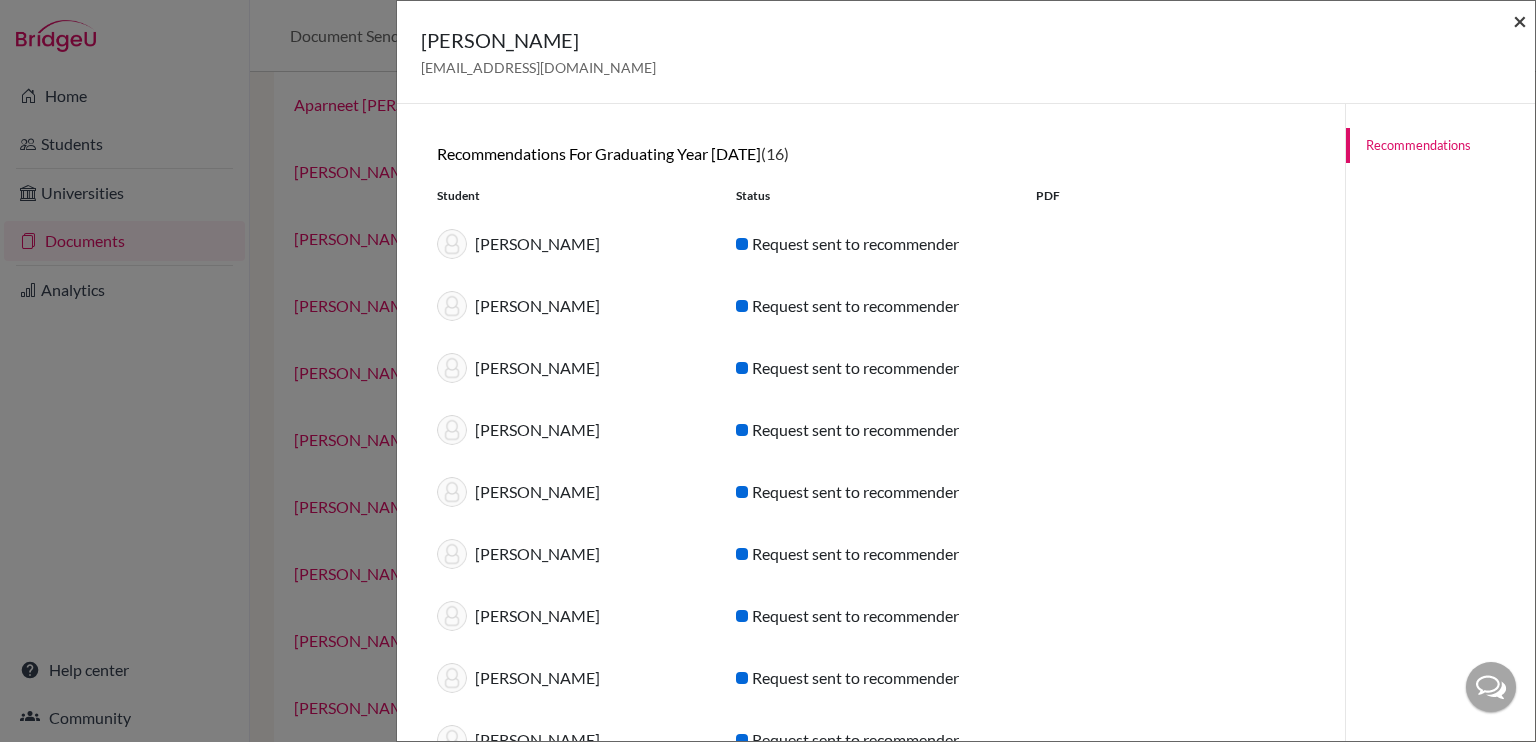 click on "×" at bounding box center [1520, 20] 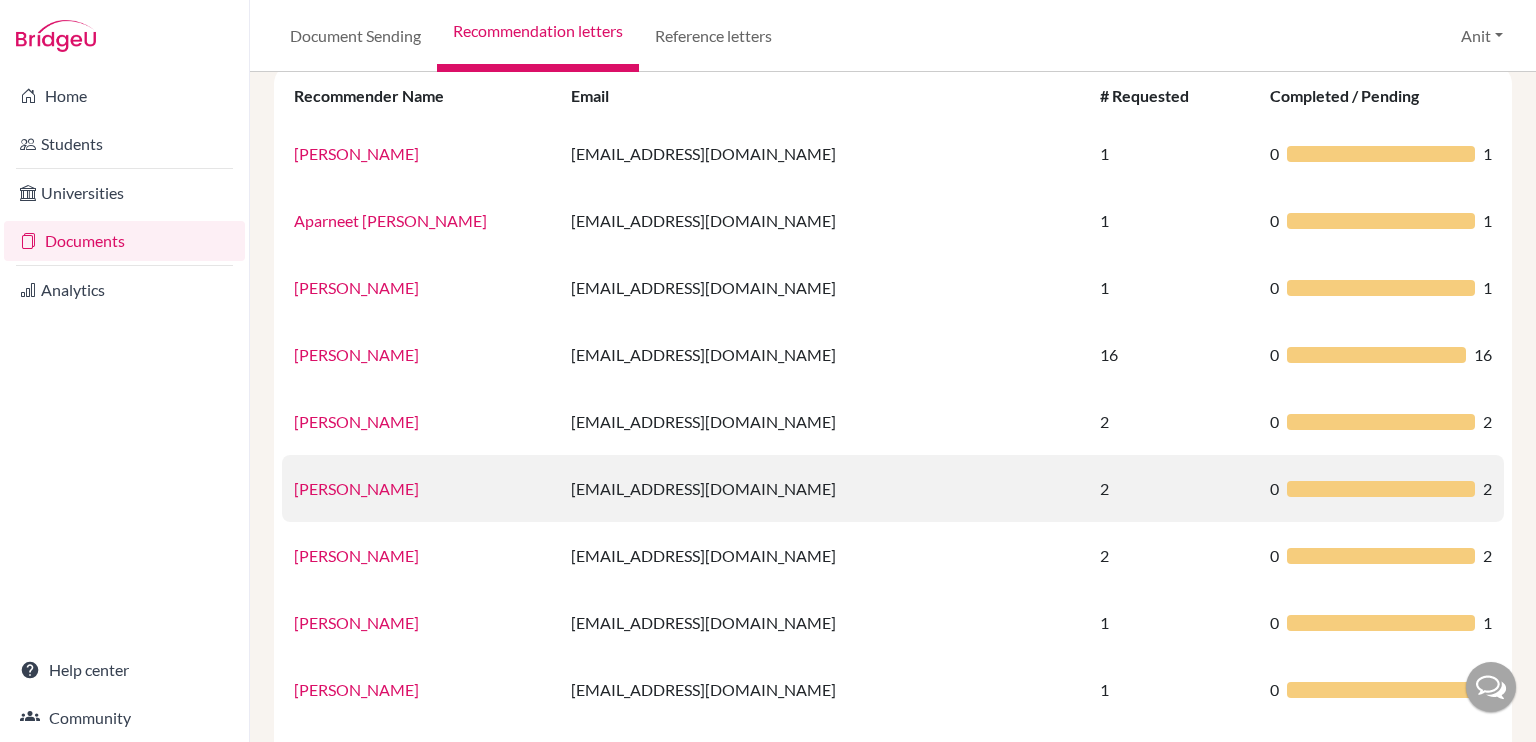 scroll, scrollTop: 156, scrollLeft: 0, axis: vertical 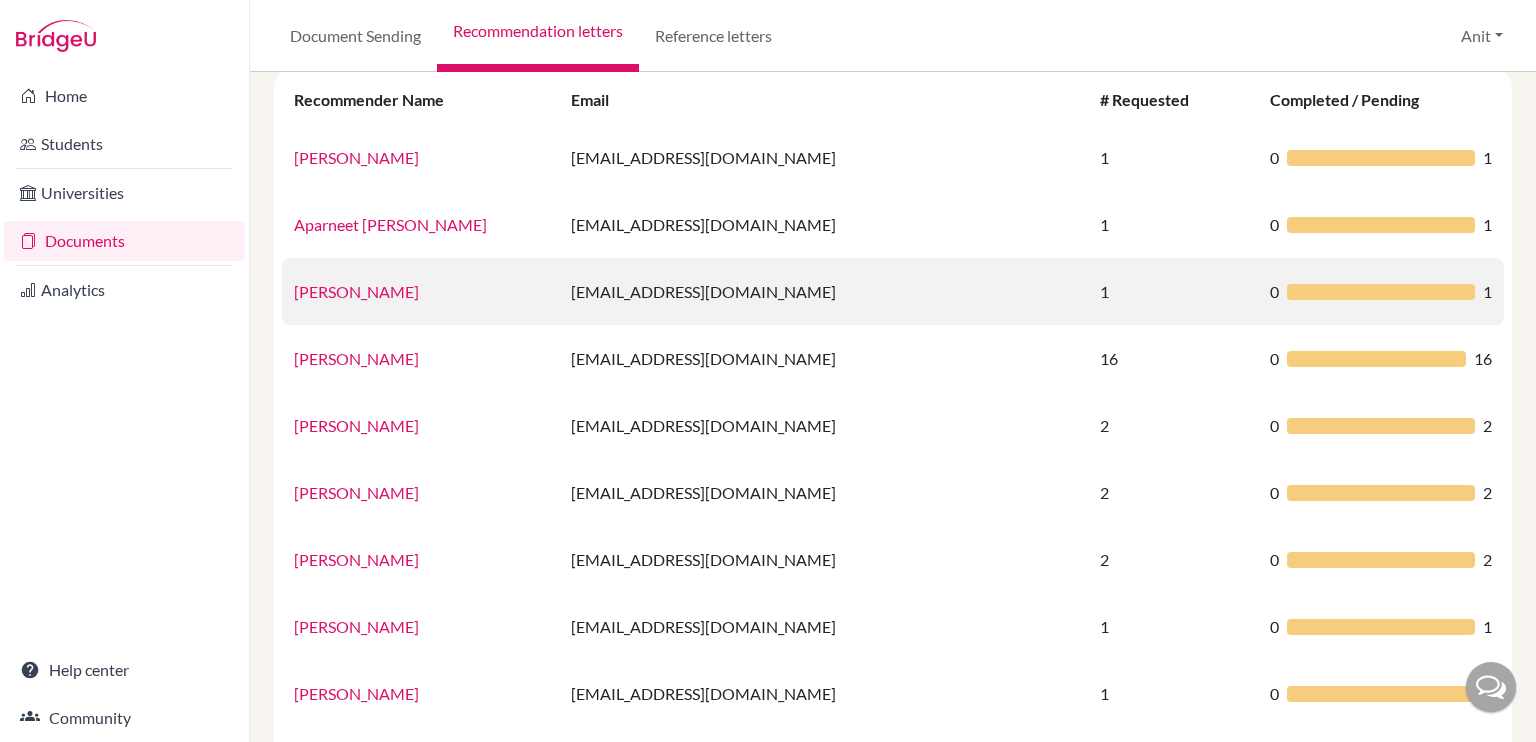 click on "[PERSON_NAME]" at bounding box center (356, 291) 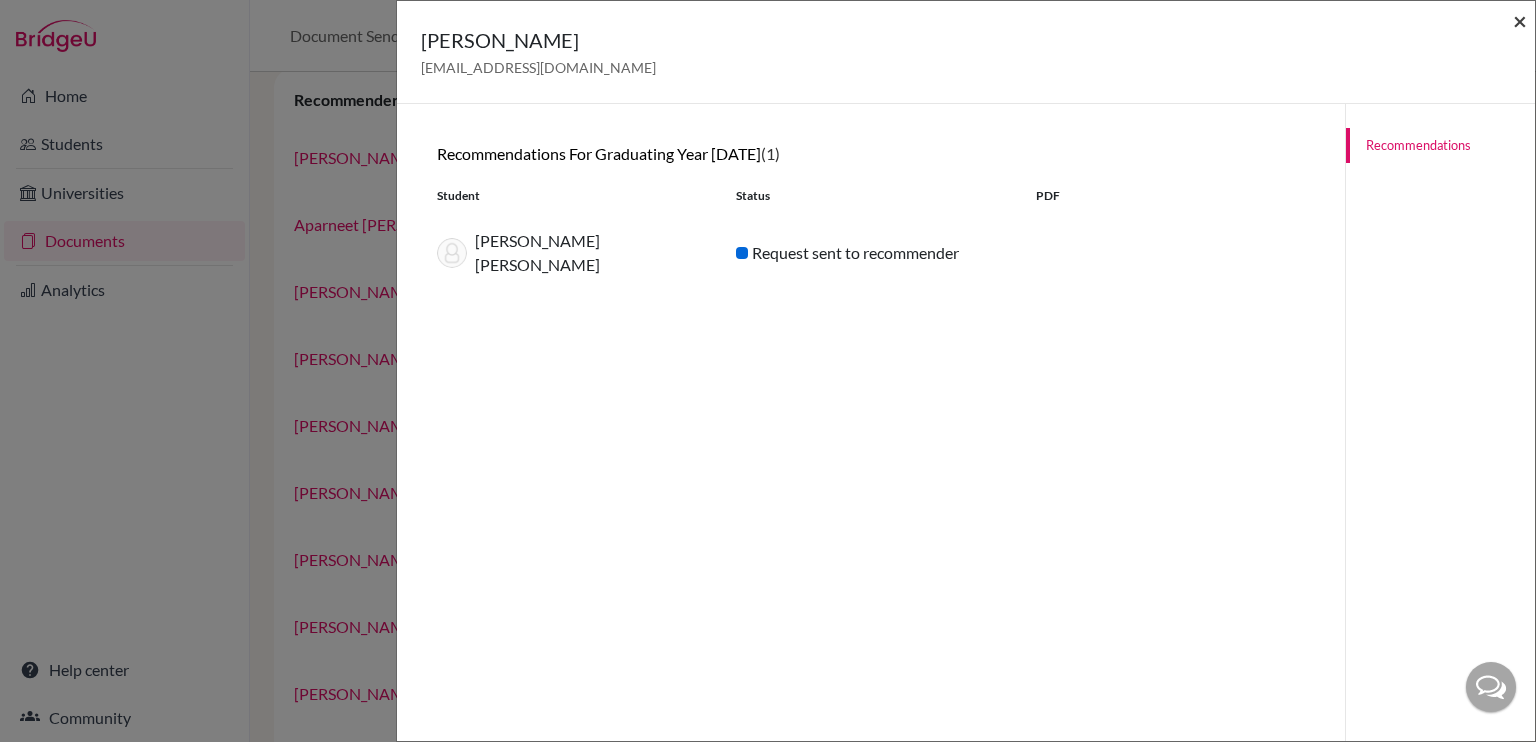 click on "×" at bounding box center (1520, 20) 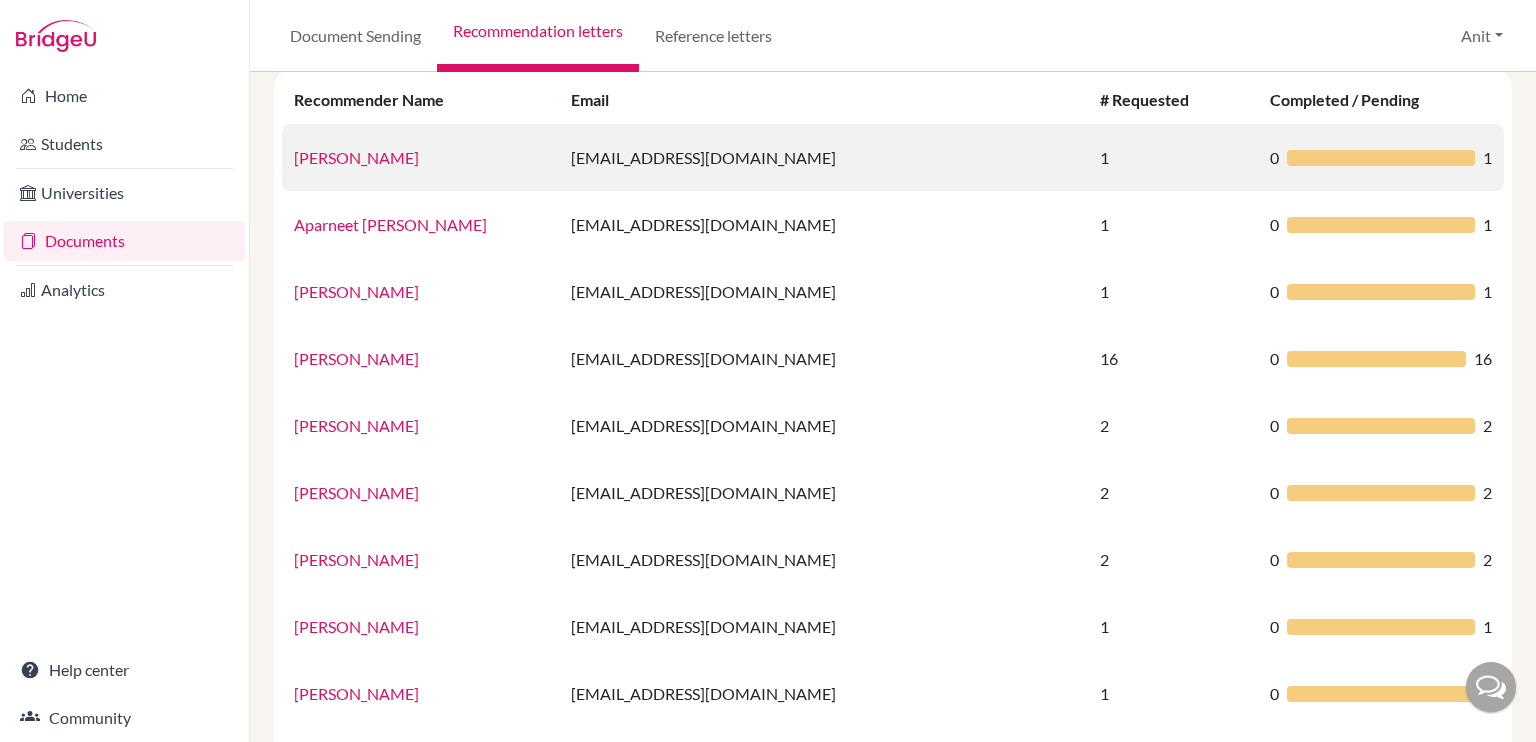click on "[PERSON_NAME]" at bounding box center [356, 157] 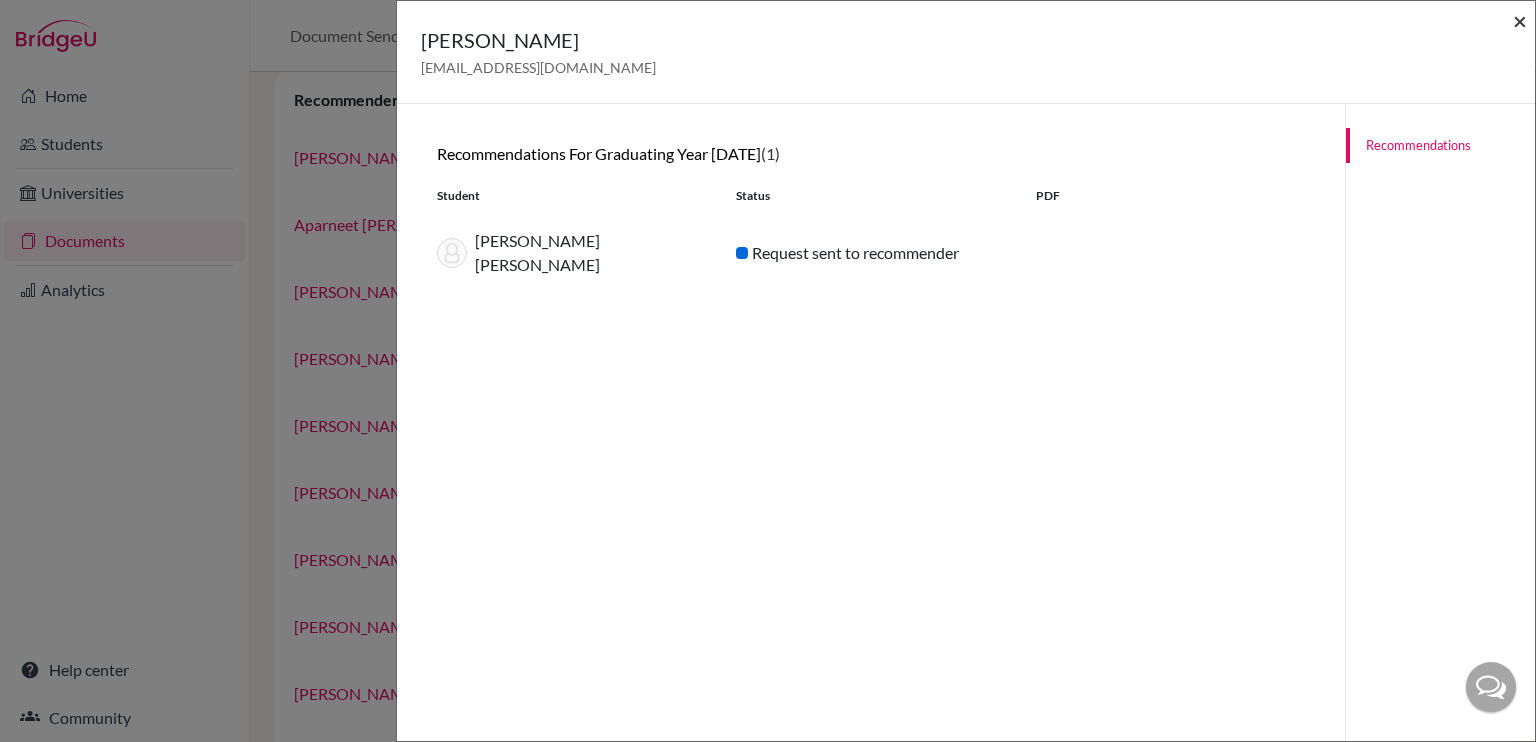 click on "×" at bounding box center (1520, 20) 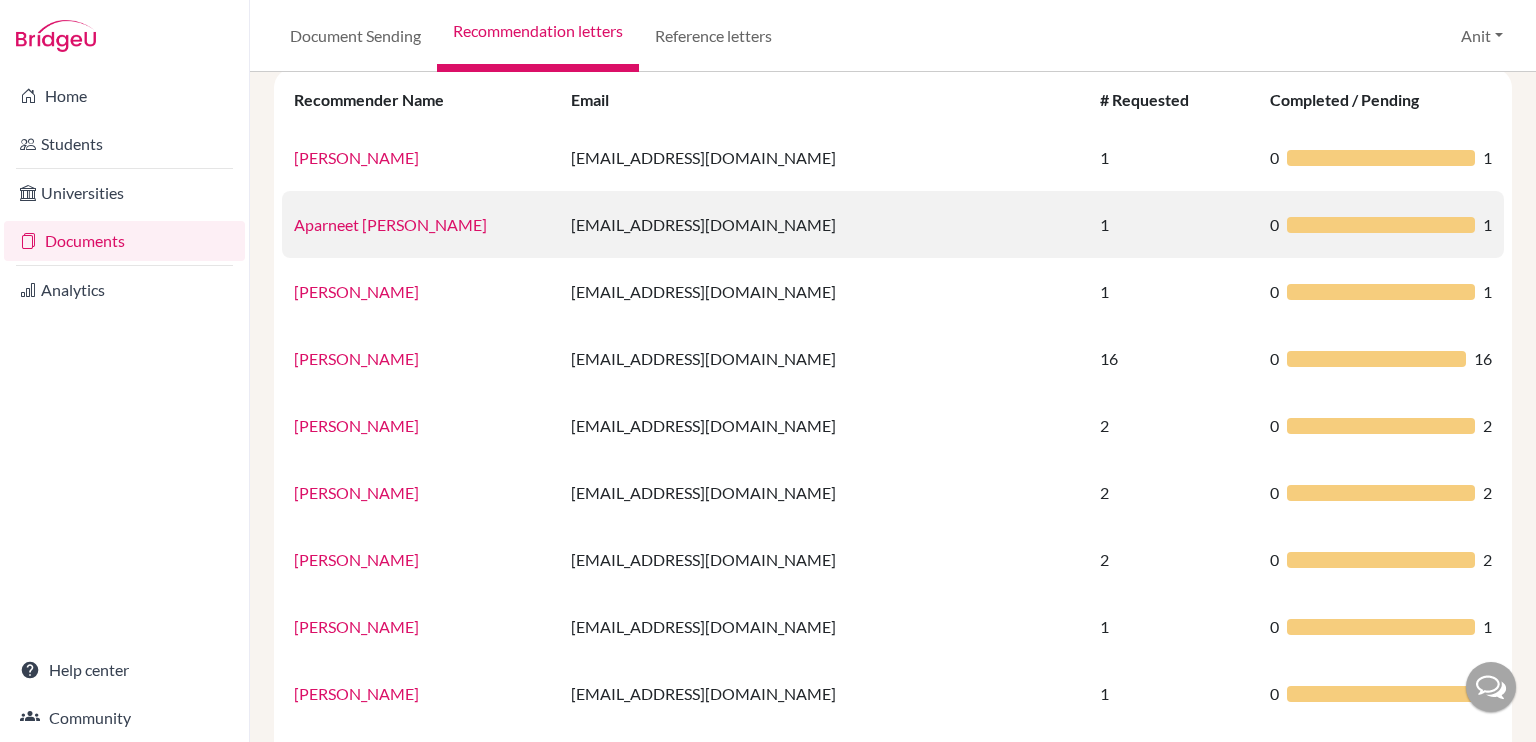 scroll, scrollTop: 0, scrollLeft: 0, axis: both 